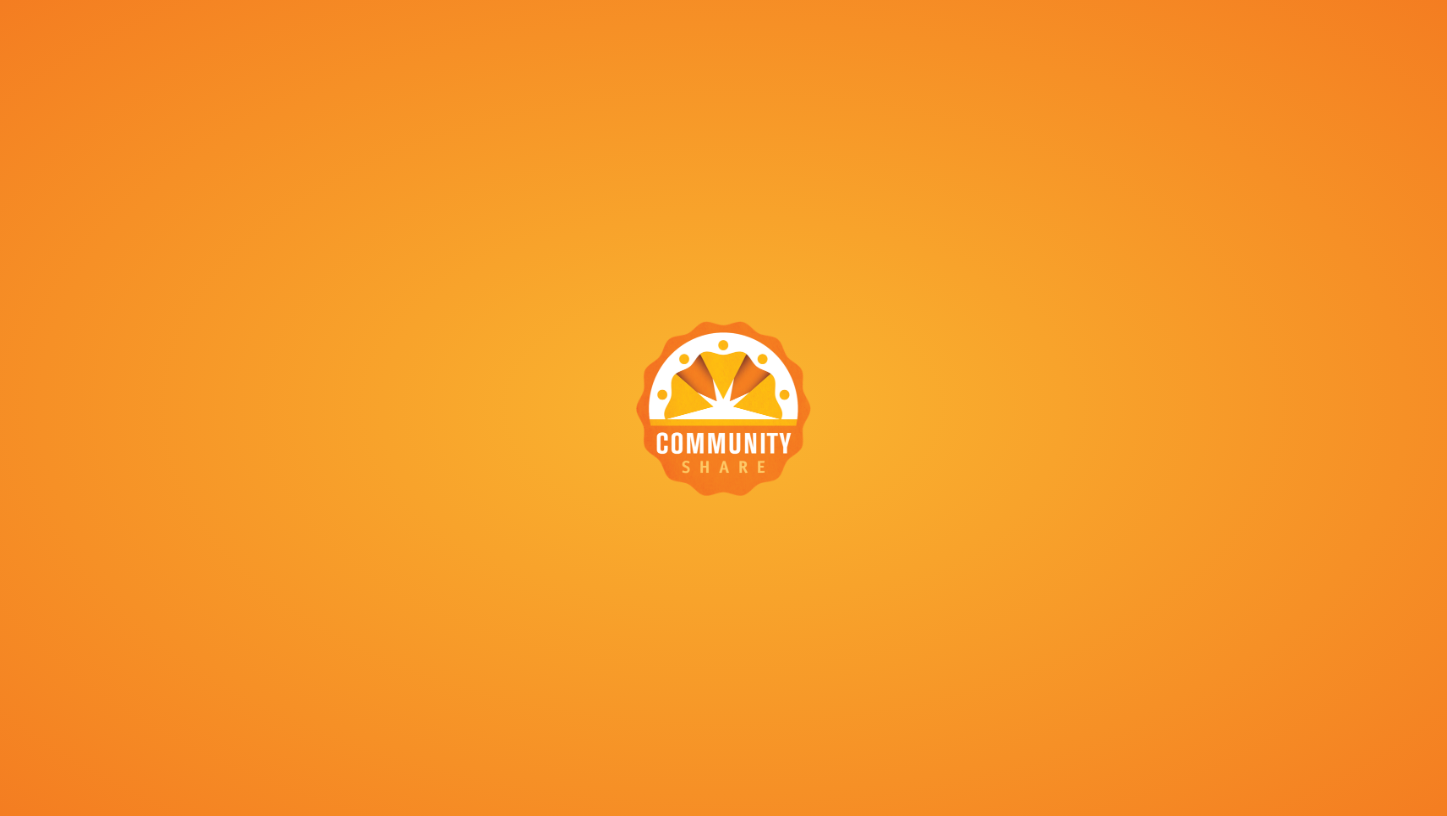 scroll, scrollTop: 0, scrollLeft: 0, axis: both 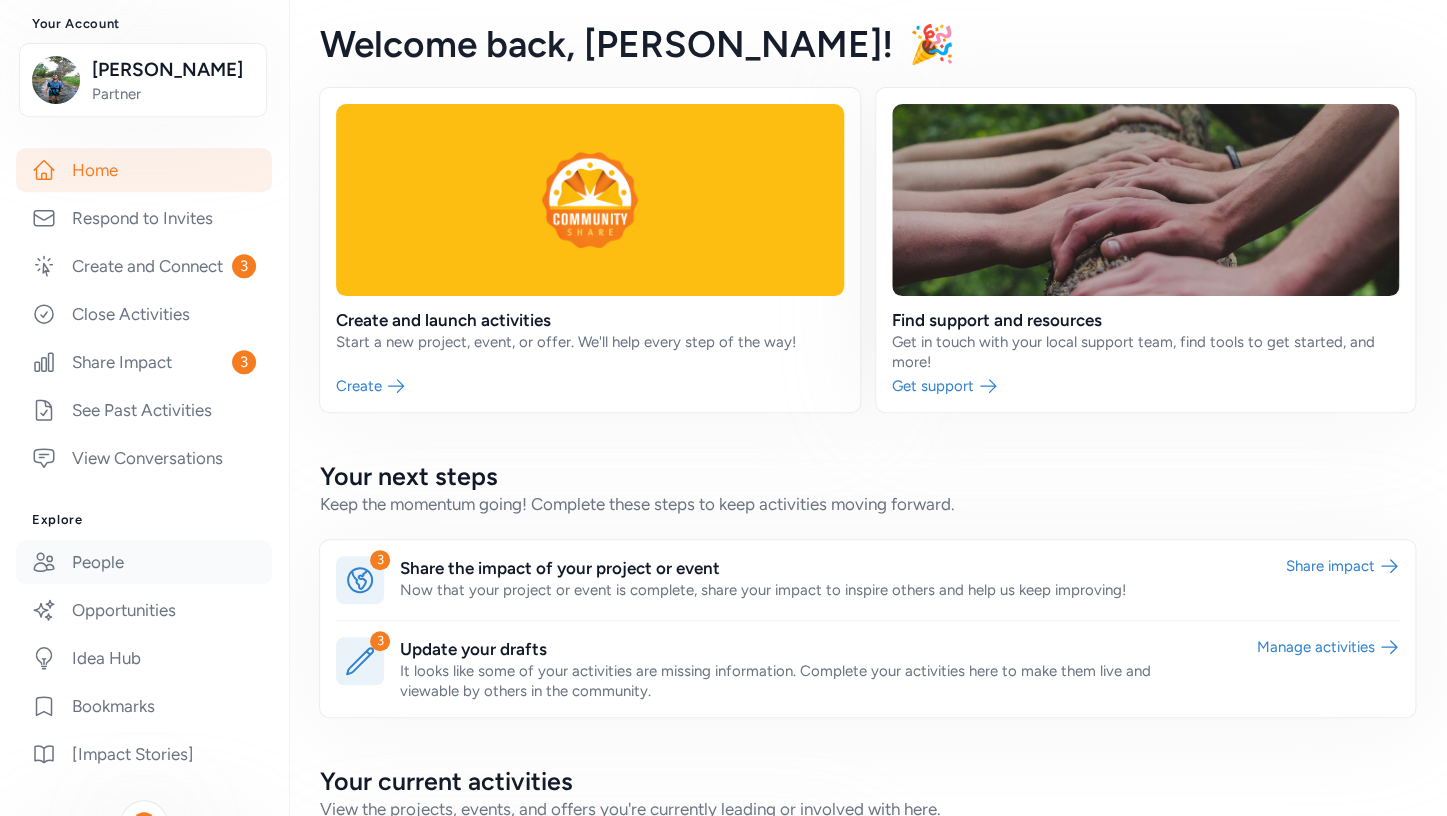 click on "People" at bounding box center [144, 562] 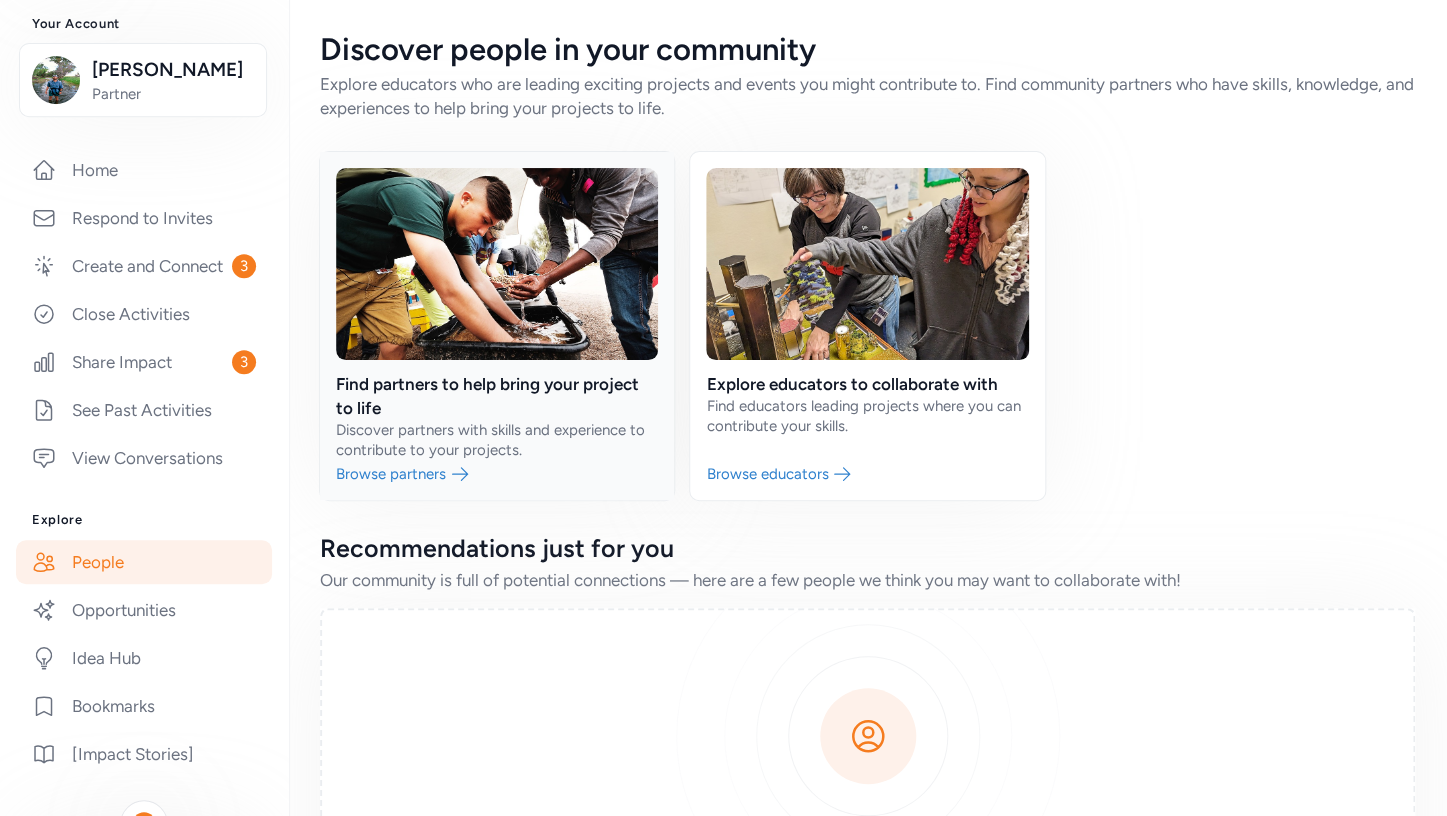 click at bounding box center (497, 326) 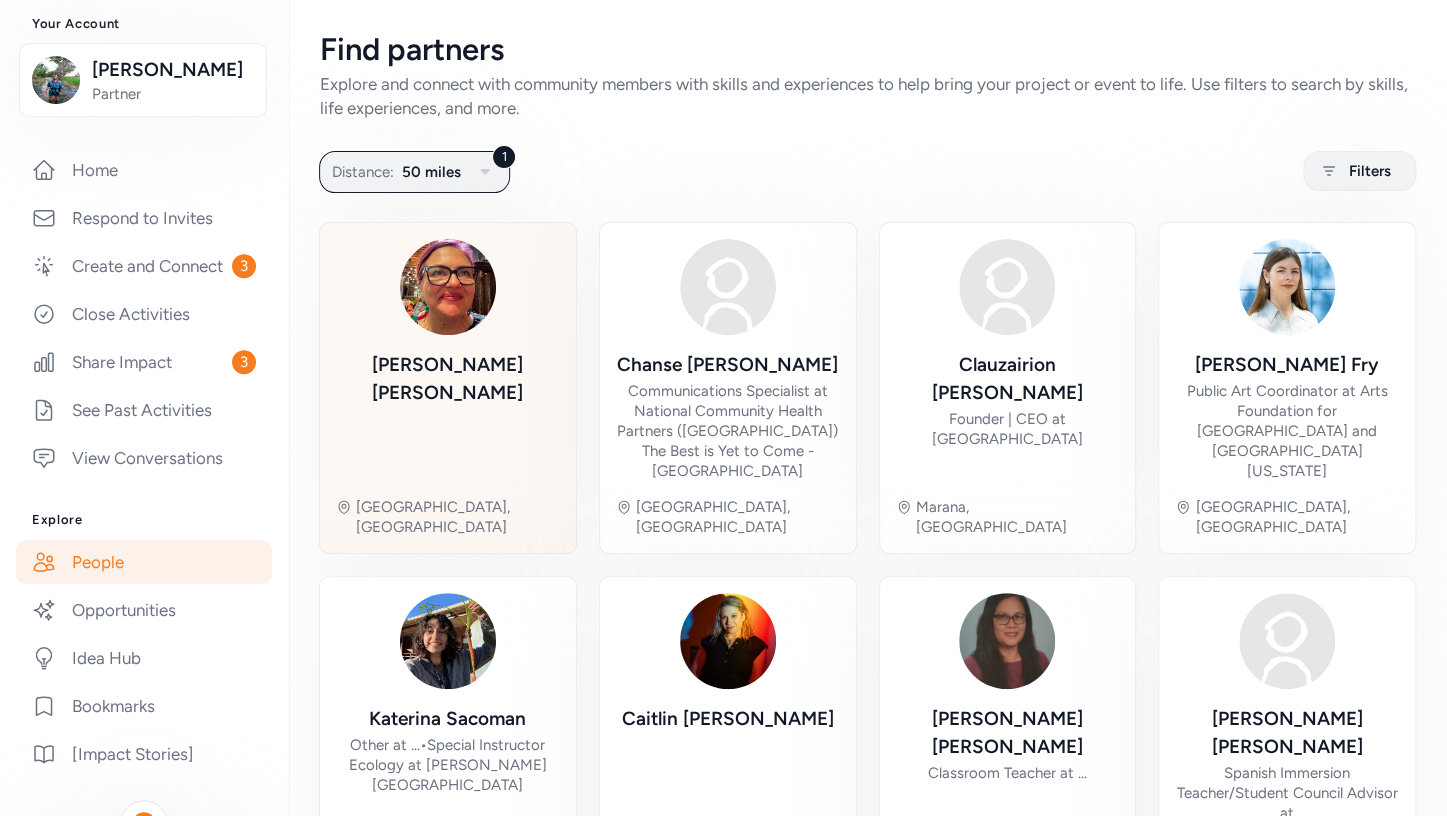 click on "[PERSON_NAME] Tucson, [GEOGRAPHIC_DATA]" at bounding box center [448, 388] 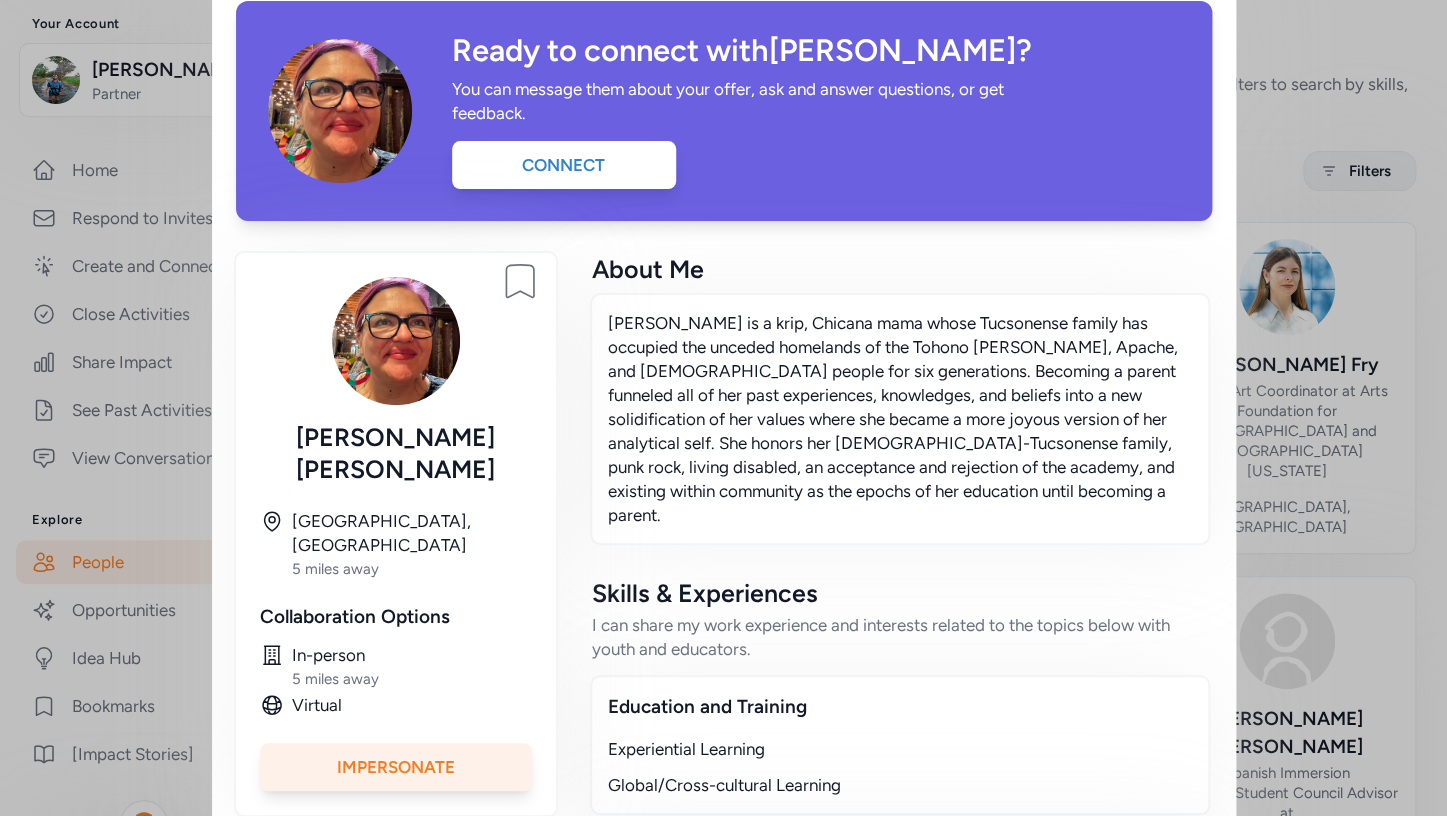 scroll, scrollTop: 92, scrollLeft: 0, axis: vertical 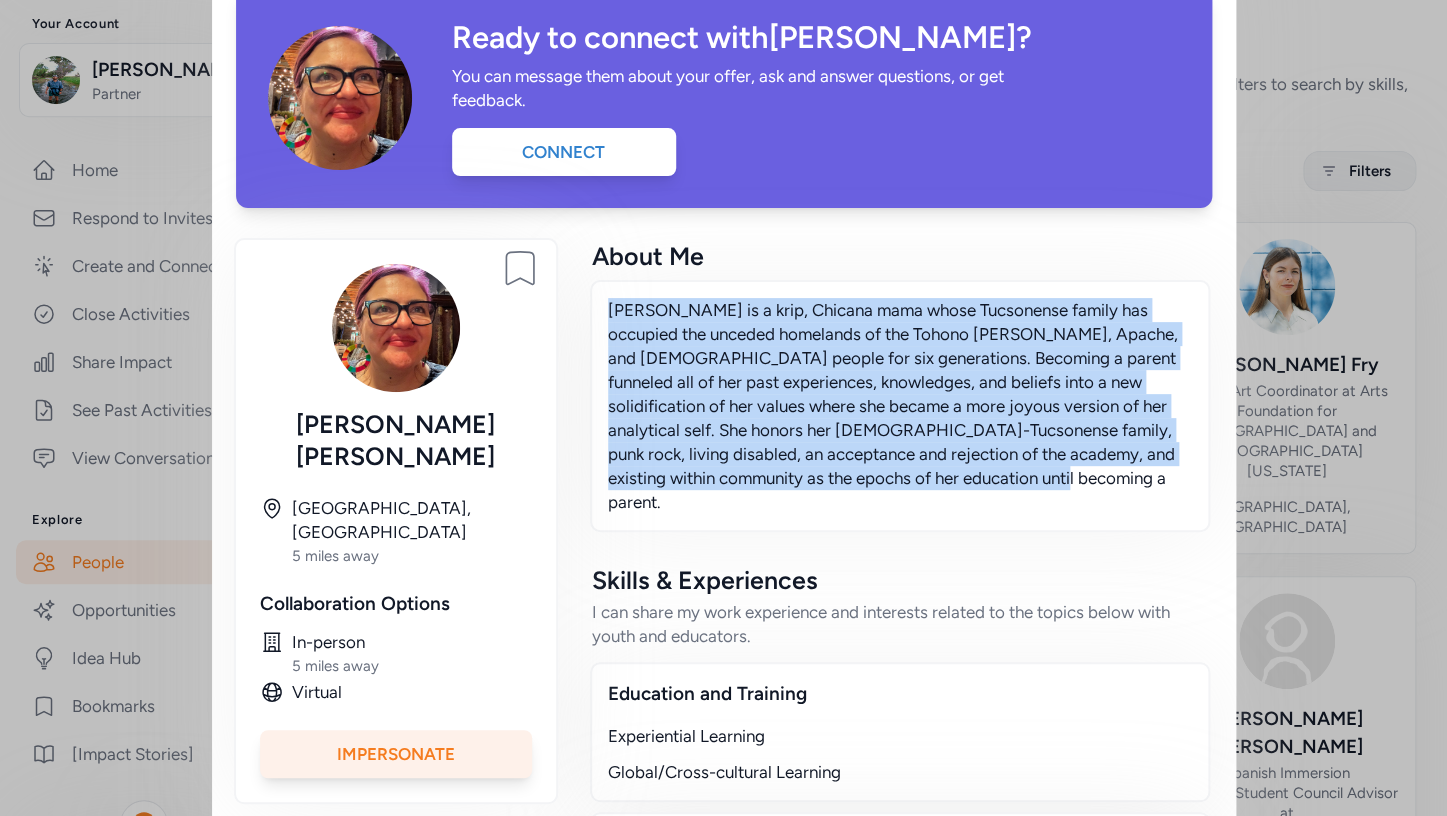 drag, startPoint x: 1049, startPoint y: 474, endPoint x: 588, endPoint y: 314, distance: 487.97644 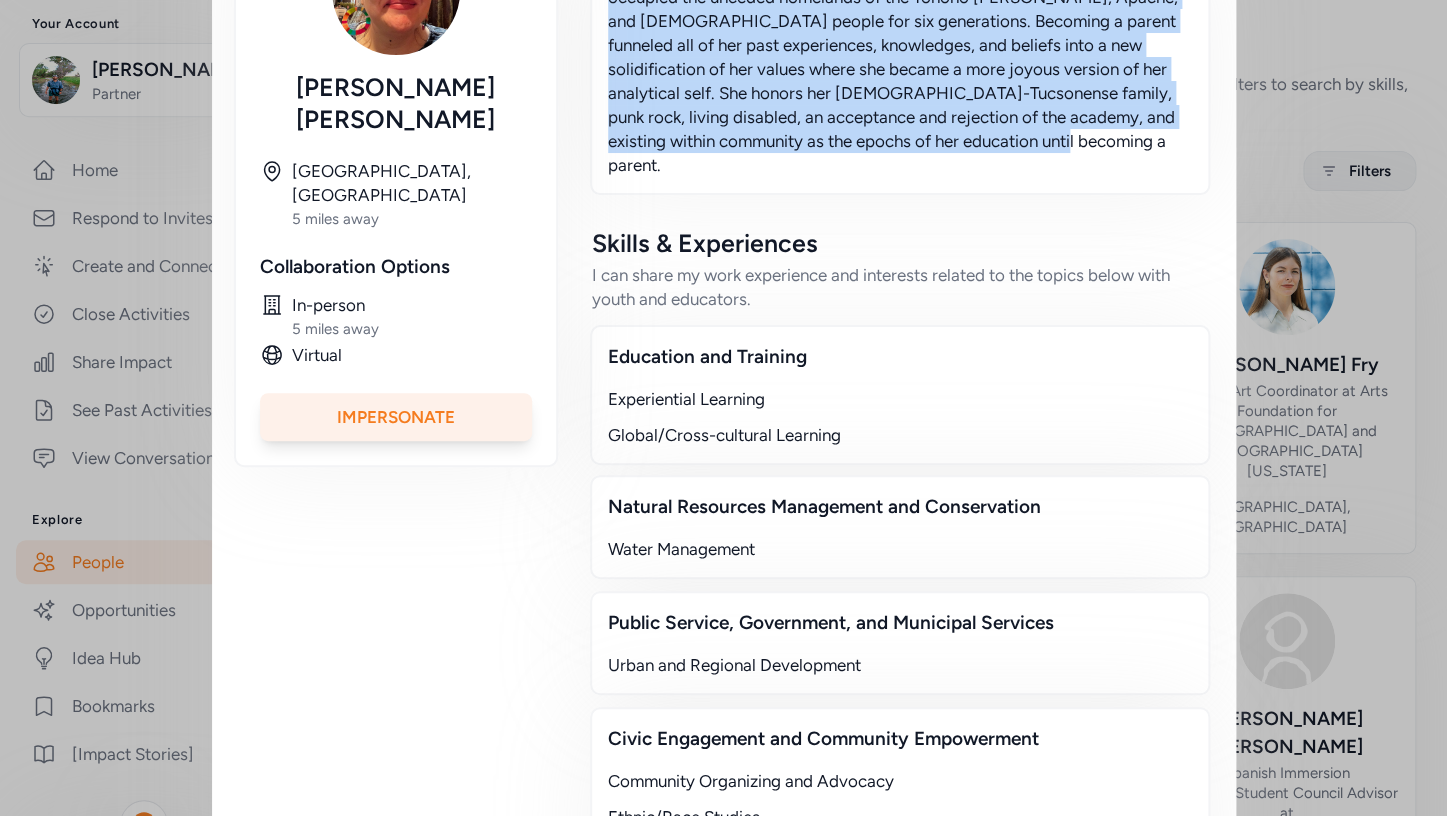 scroll, scrollTop: 0, scrollLeft: 0, axis: both 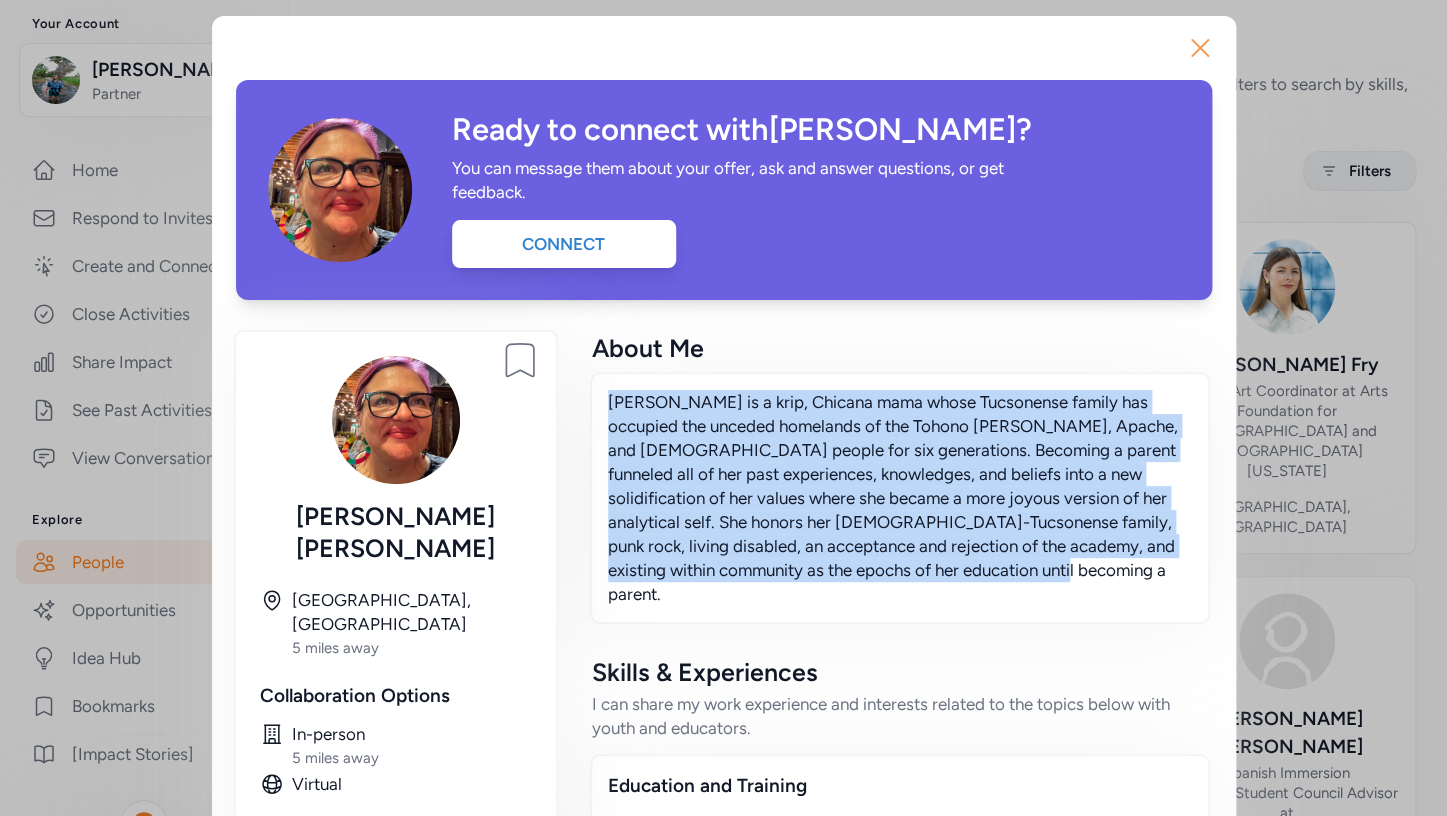 click 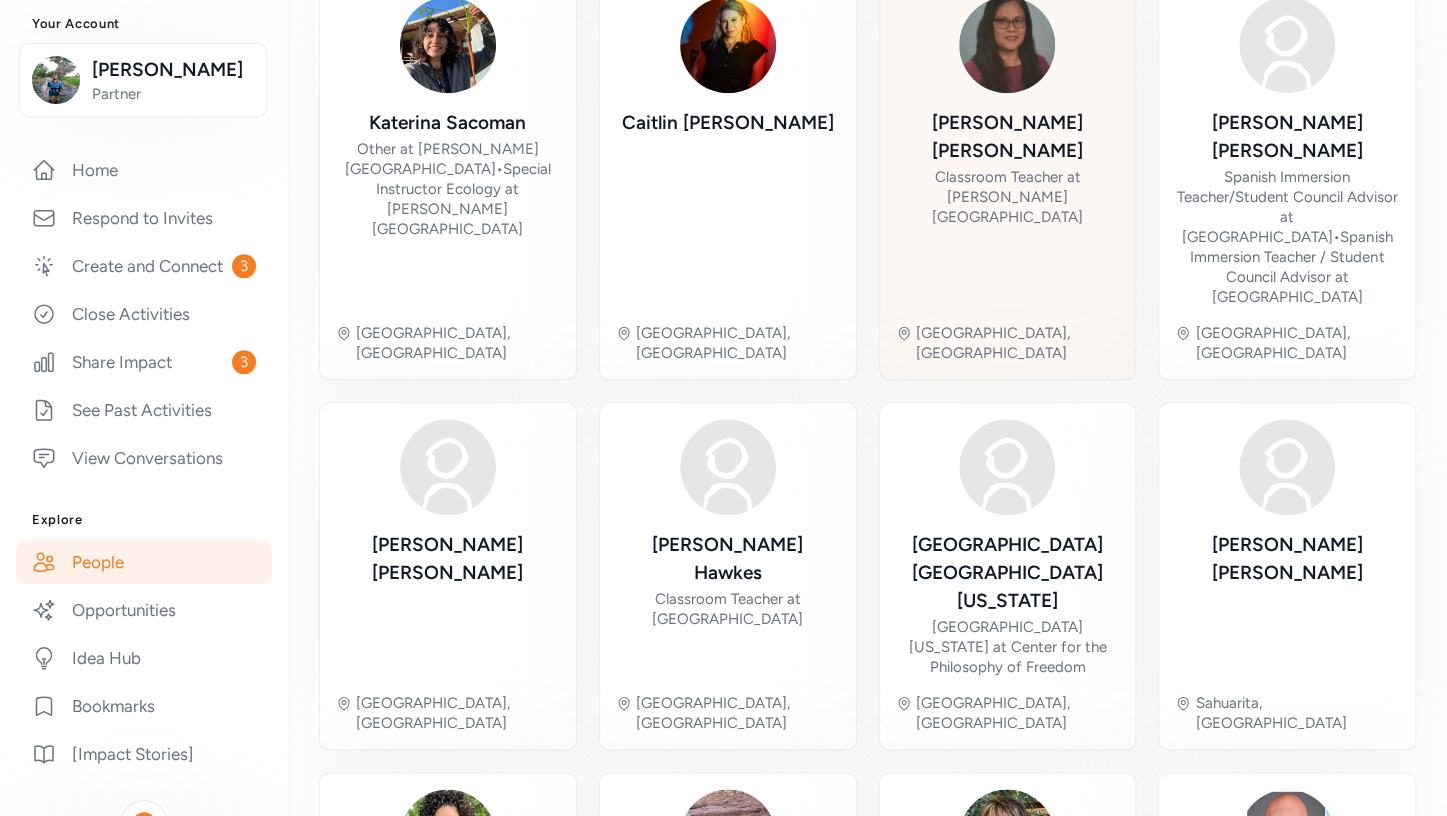 scroll, scrollTop: 699, scrollLeft: 0, axis: vertical 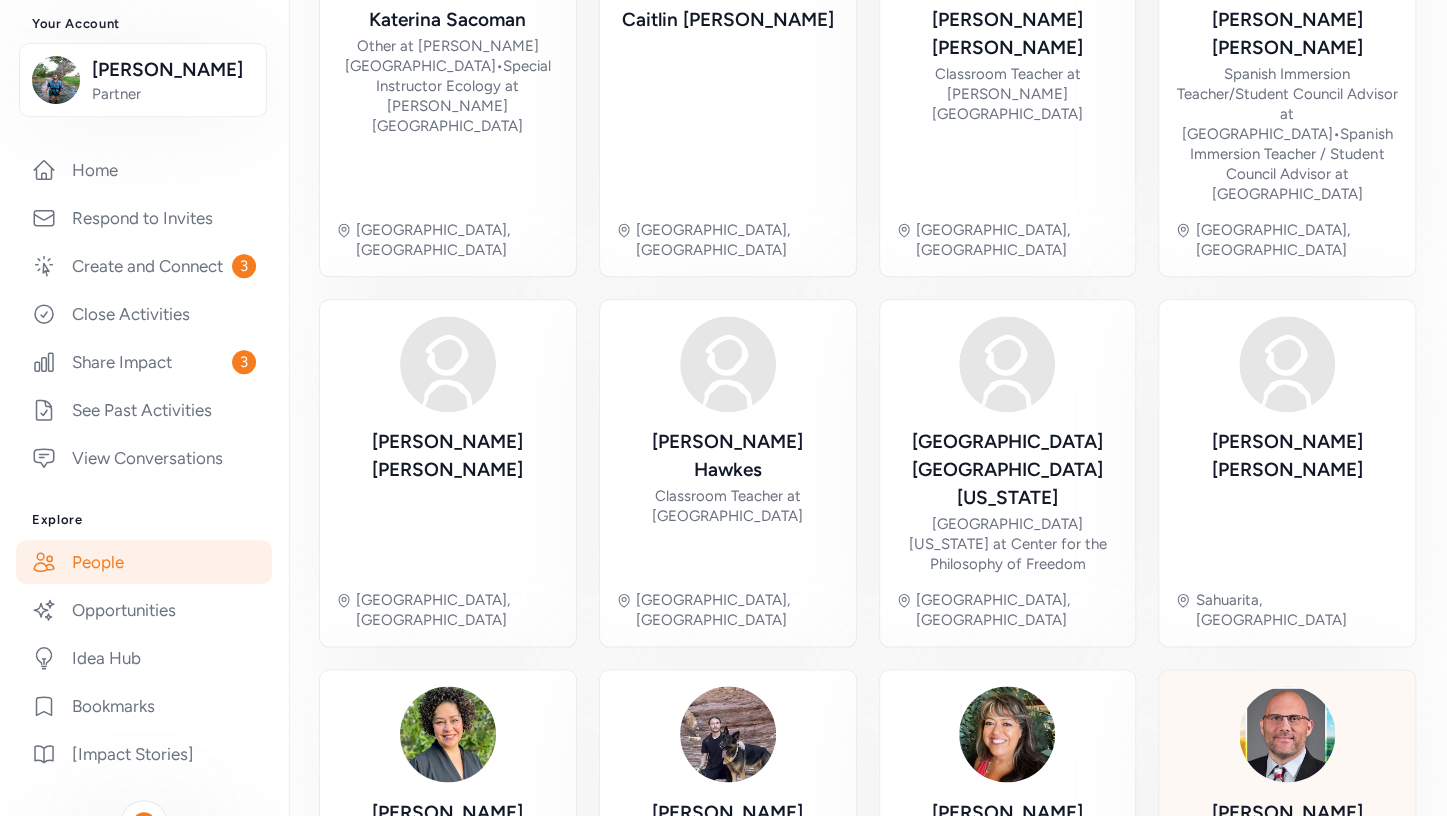 click on "[PERSON_NAME] Criminal Investigations Commander at [US_STATE] Department of Corrections, Rehabilitation & Reentry Sahuarita, [GEOGRAPHIC_DATA]" at bounding box center [1287, 839] 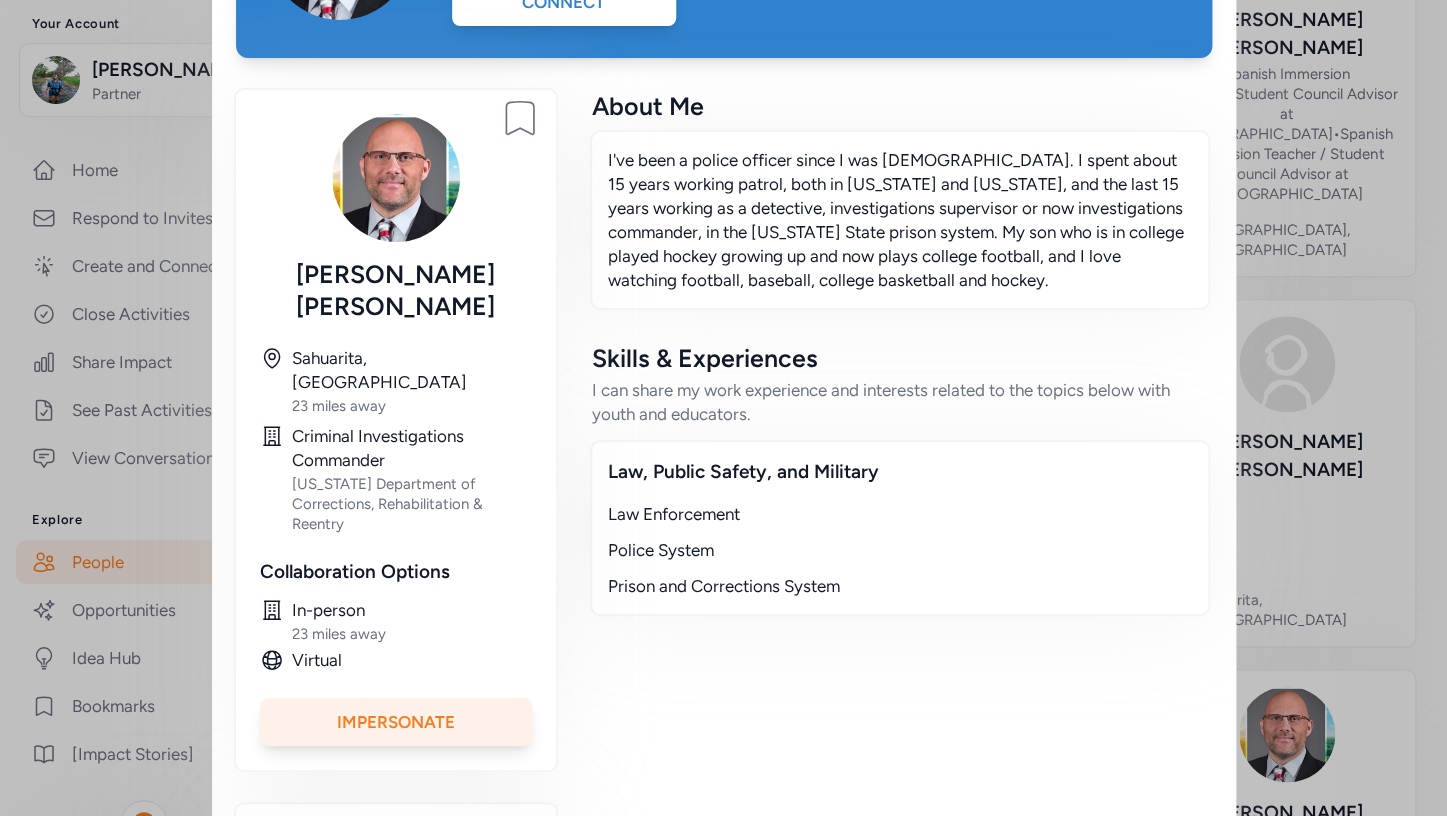 scroll, scrollTop: 0, scrollLeft: 0, axis: both 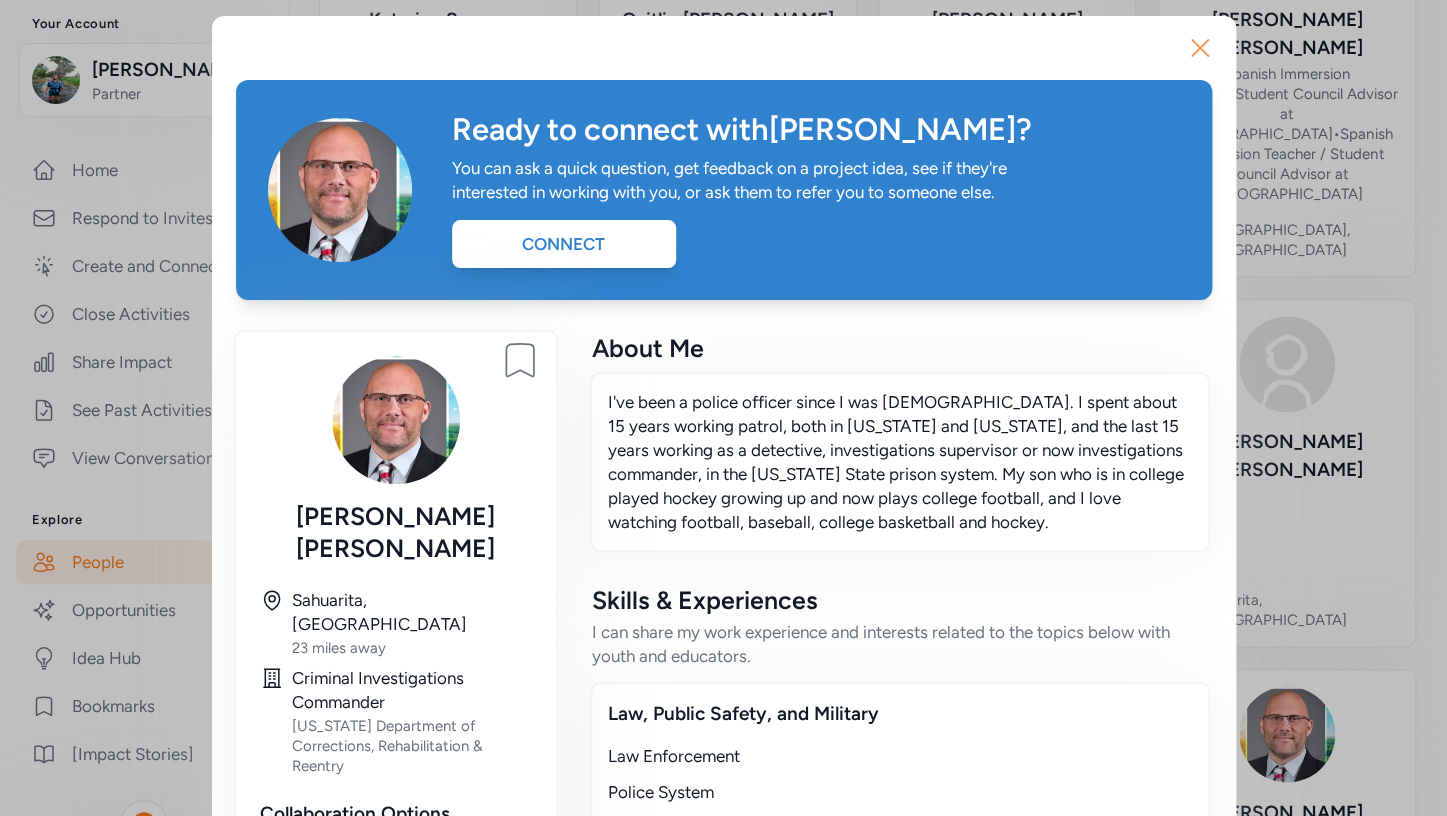 click 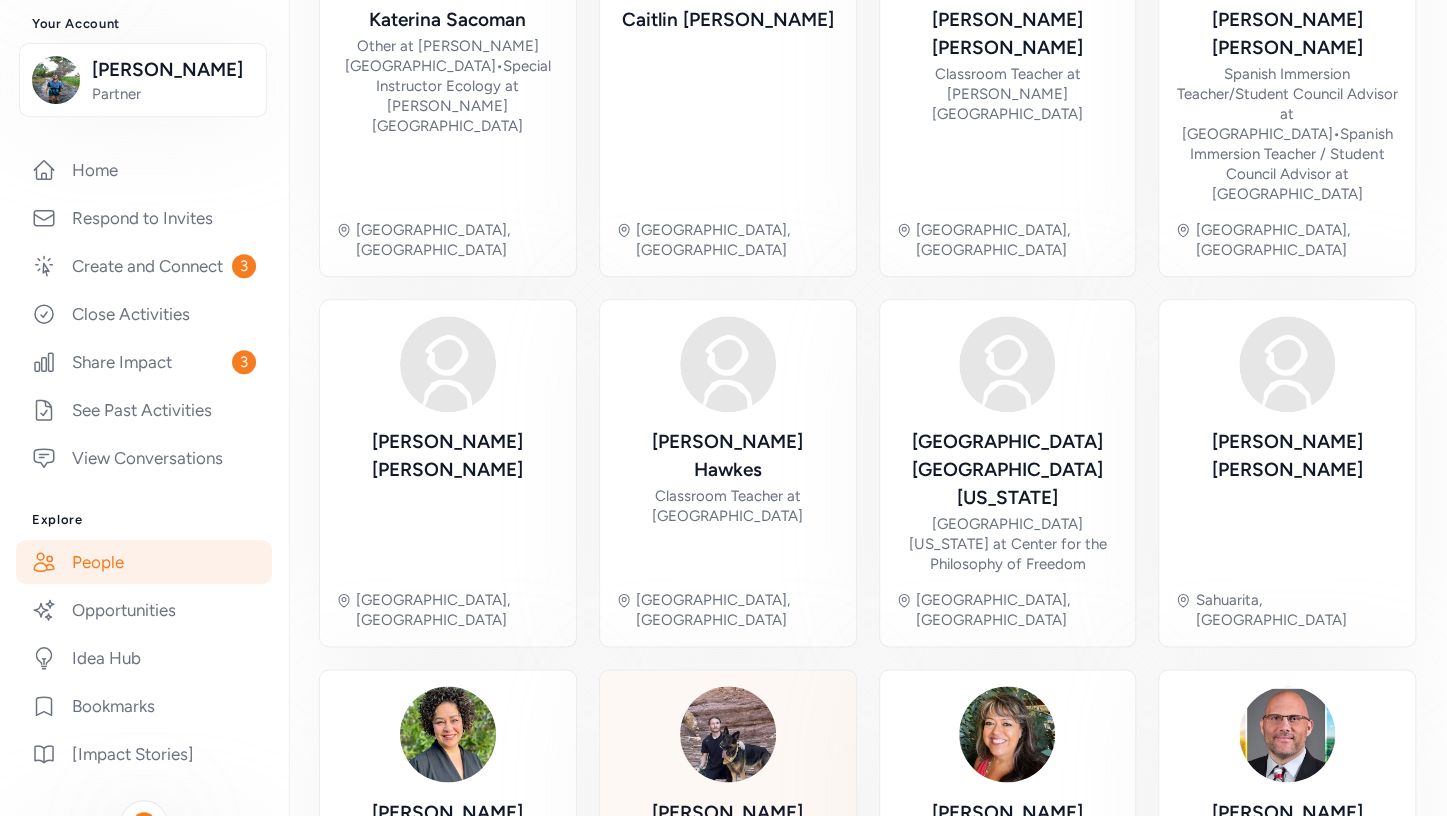 click at bounding box center [728, 734] 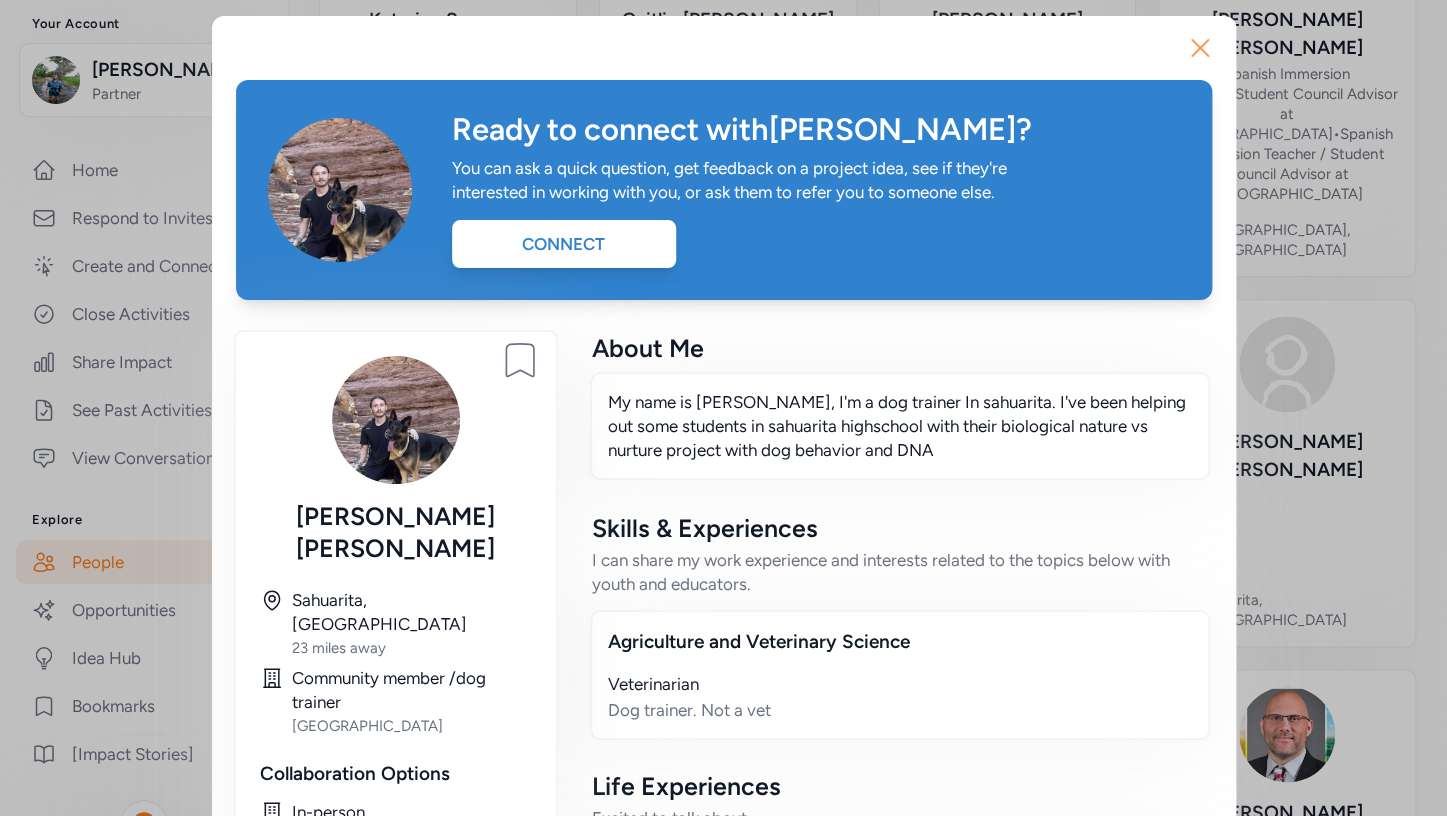 click 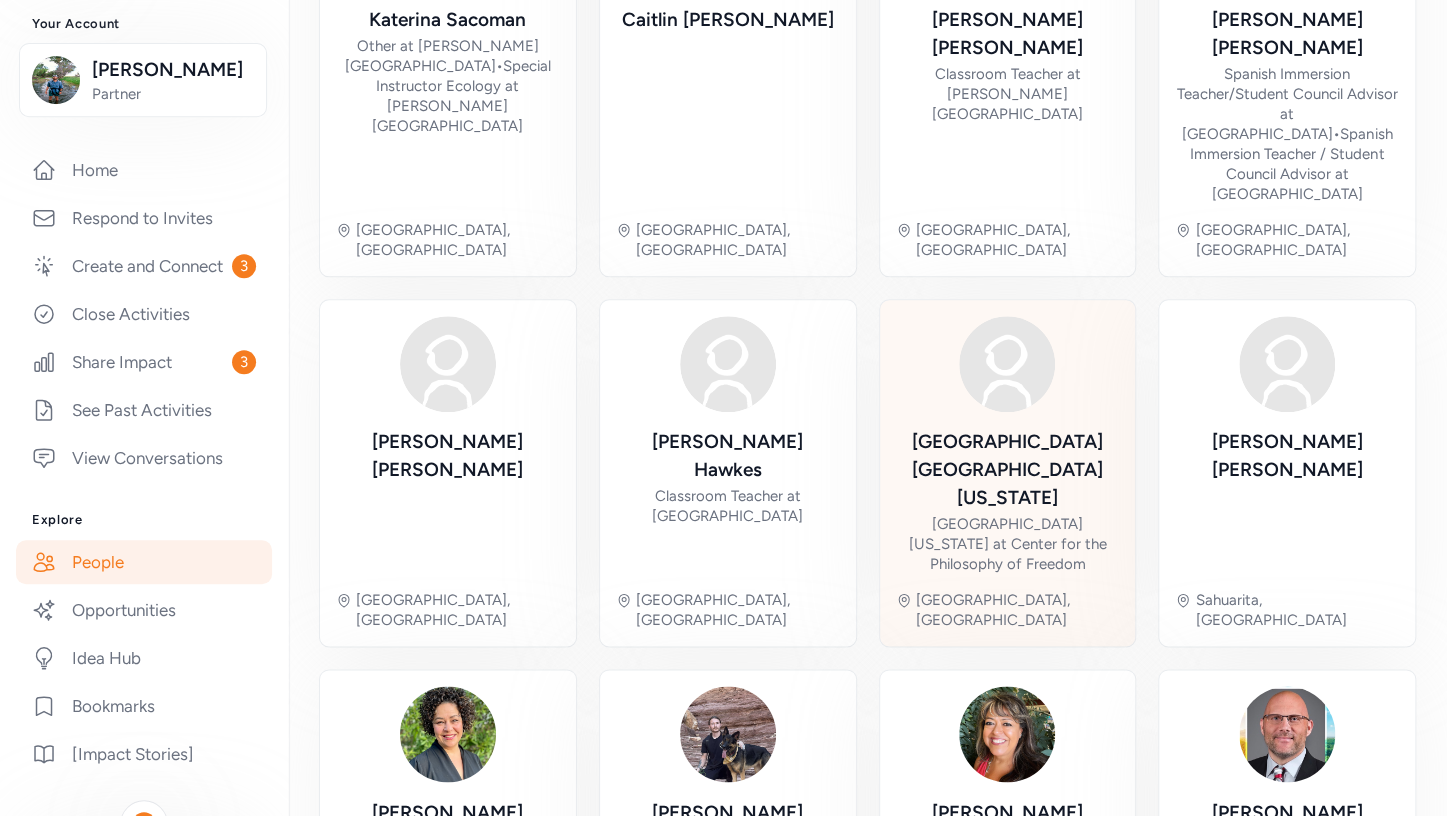 scroll, scrollTop: 0, scrollLeft: 0, axis: both 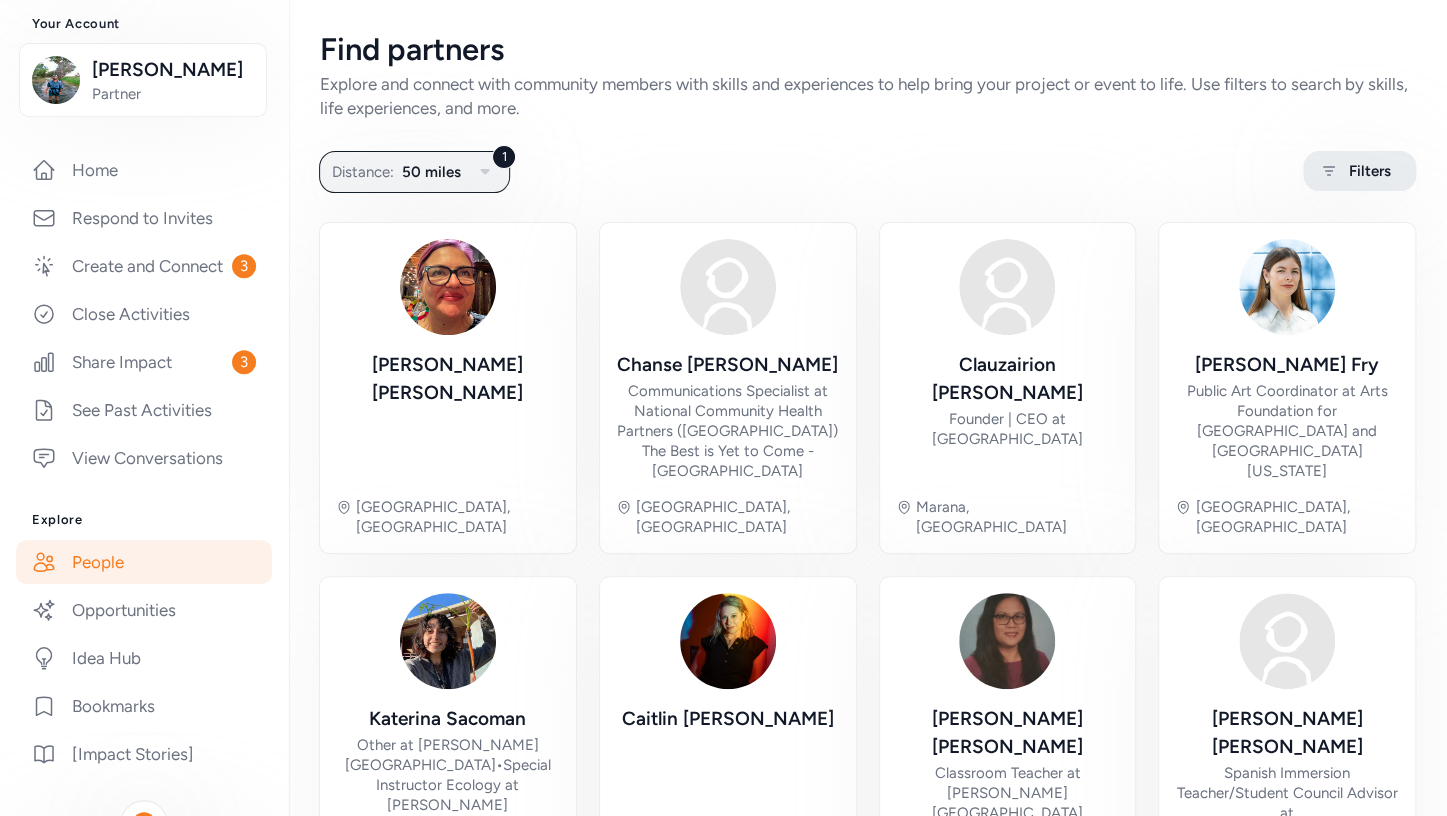 click on "Filters" at bounding box center (1370, 171) 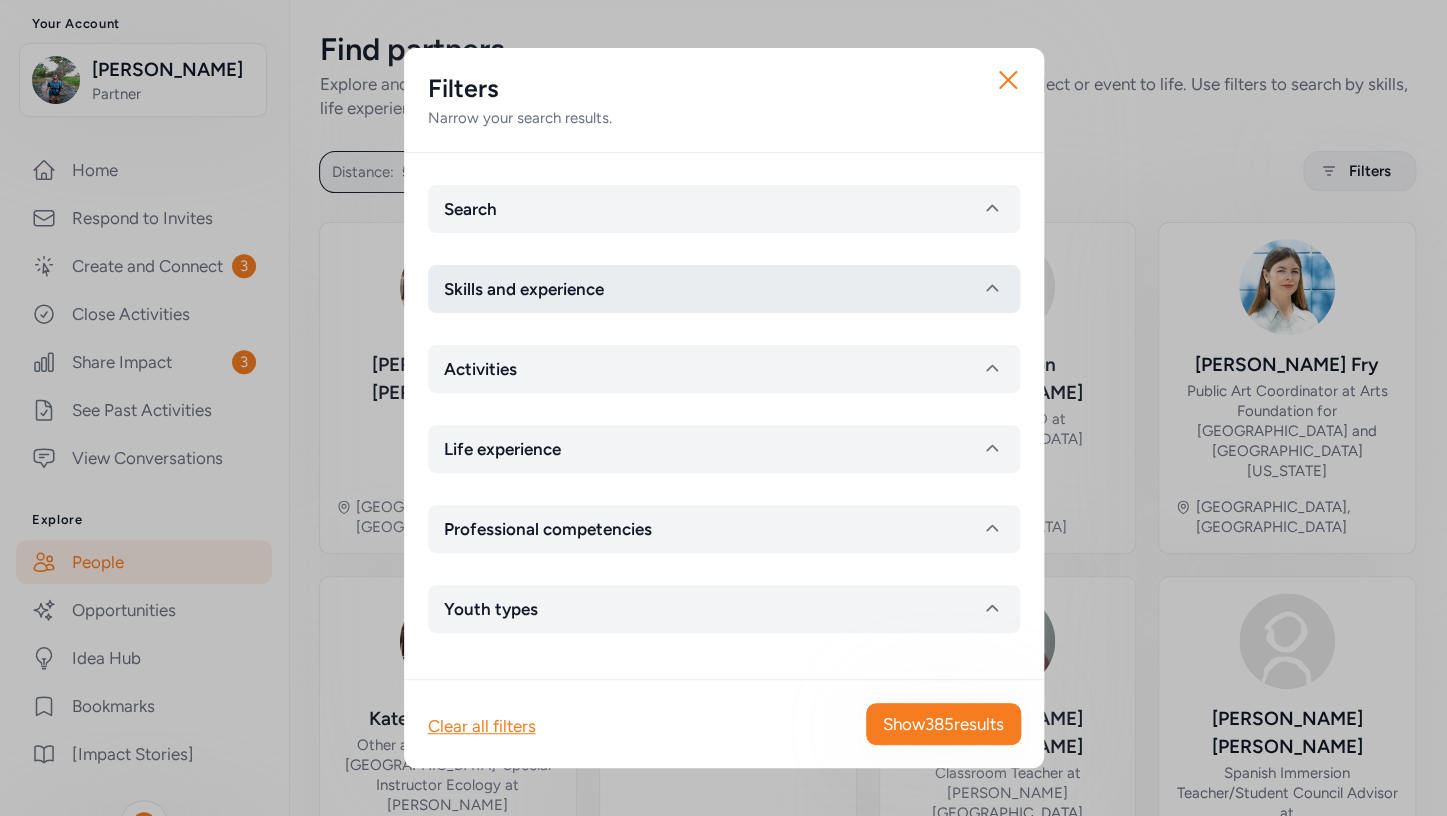 click on "Skills and experience" at bounding box center (724, 289) 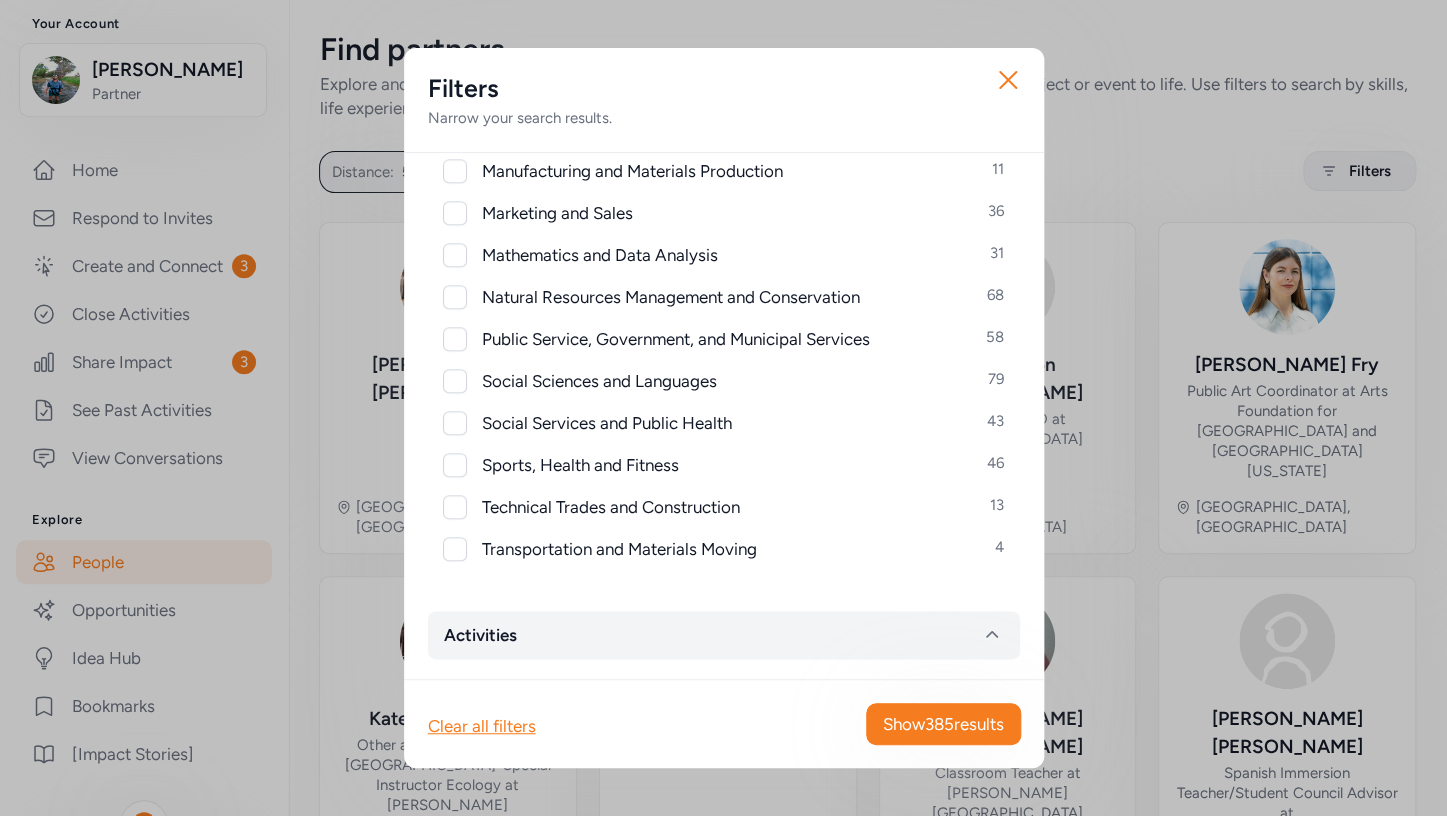 scroll, scrollTop: 1040, scrollLeft: 0, axis: vertical 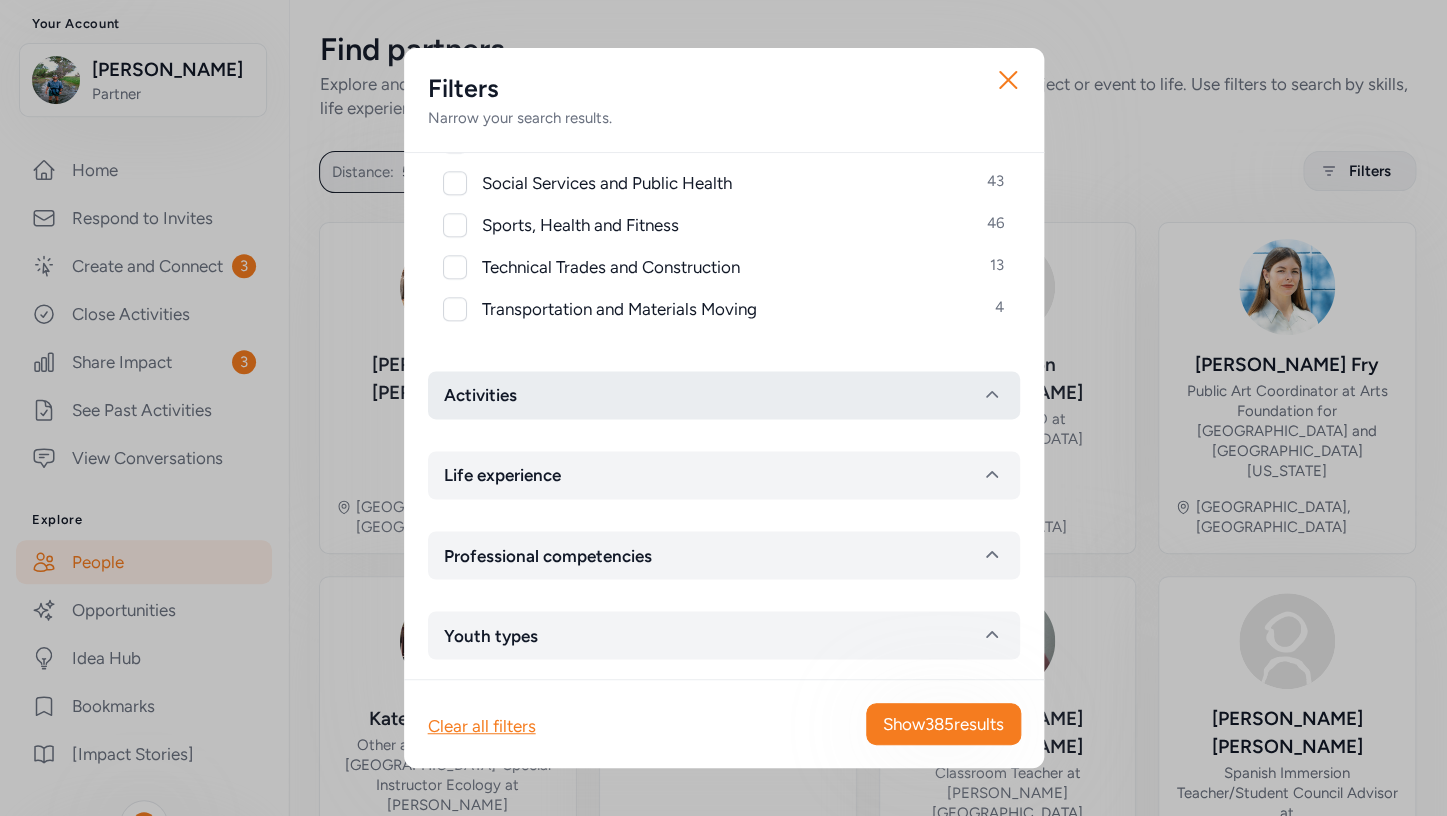 click on "Activities" at bounding box center (724, 395) 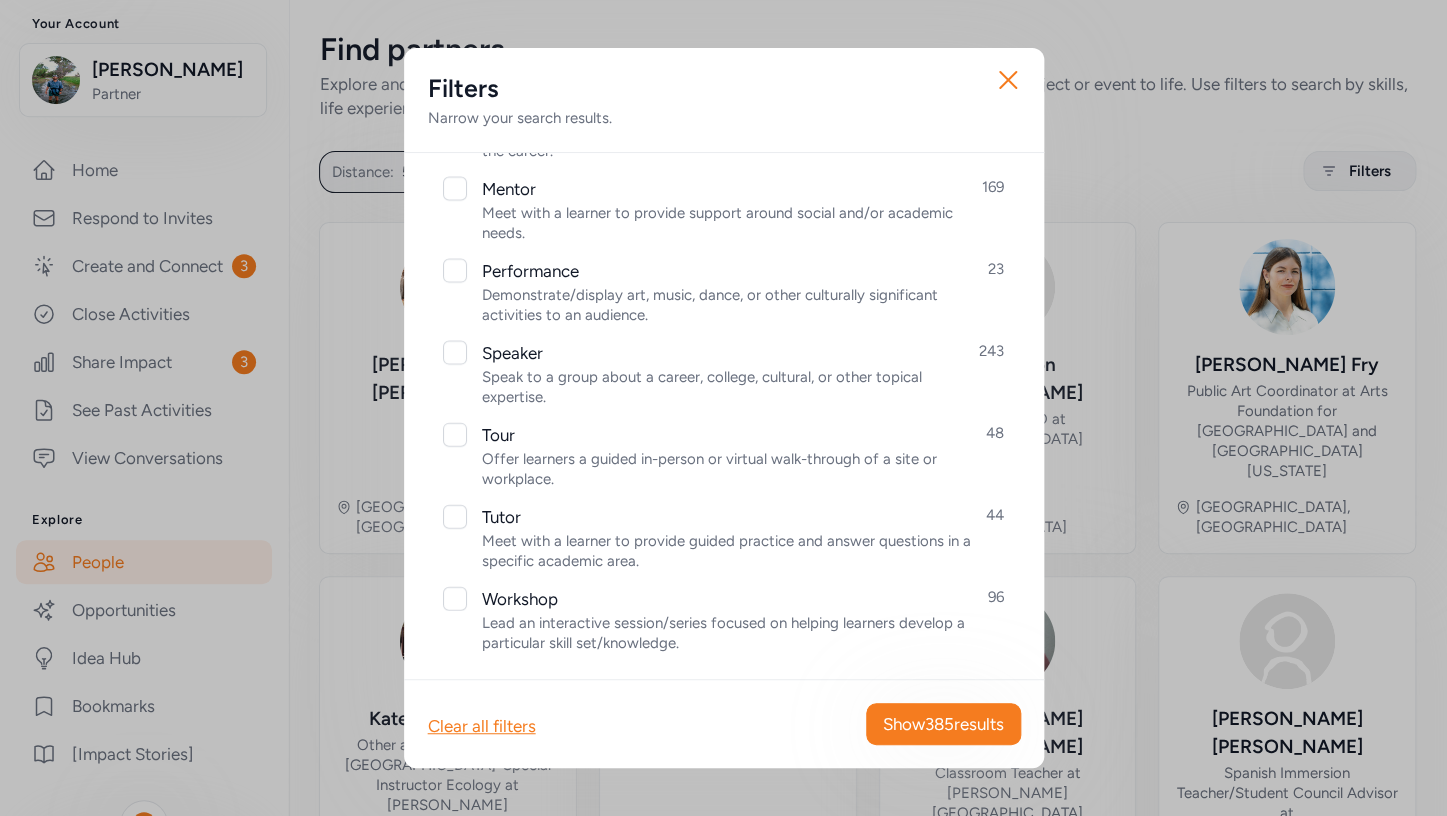 scroll, scrollTop: 2236, scrollLeft: 0, axis: vertical 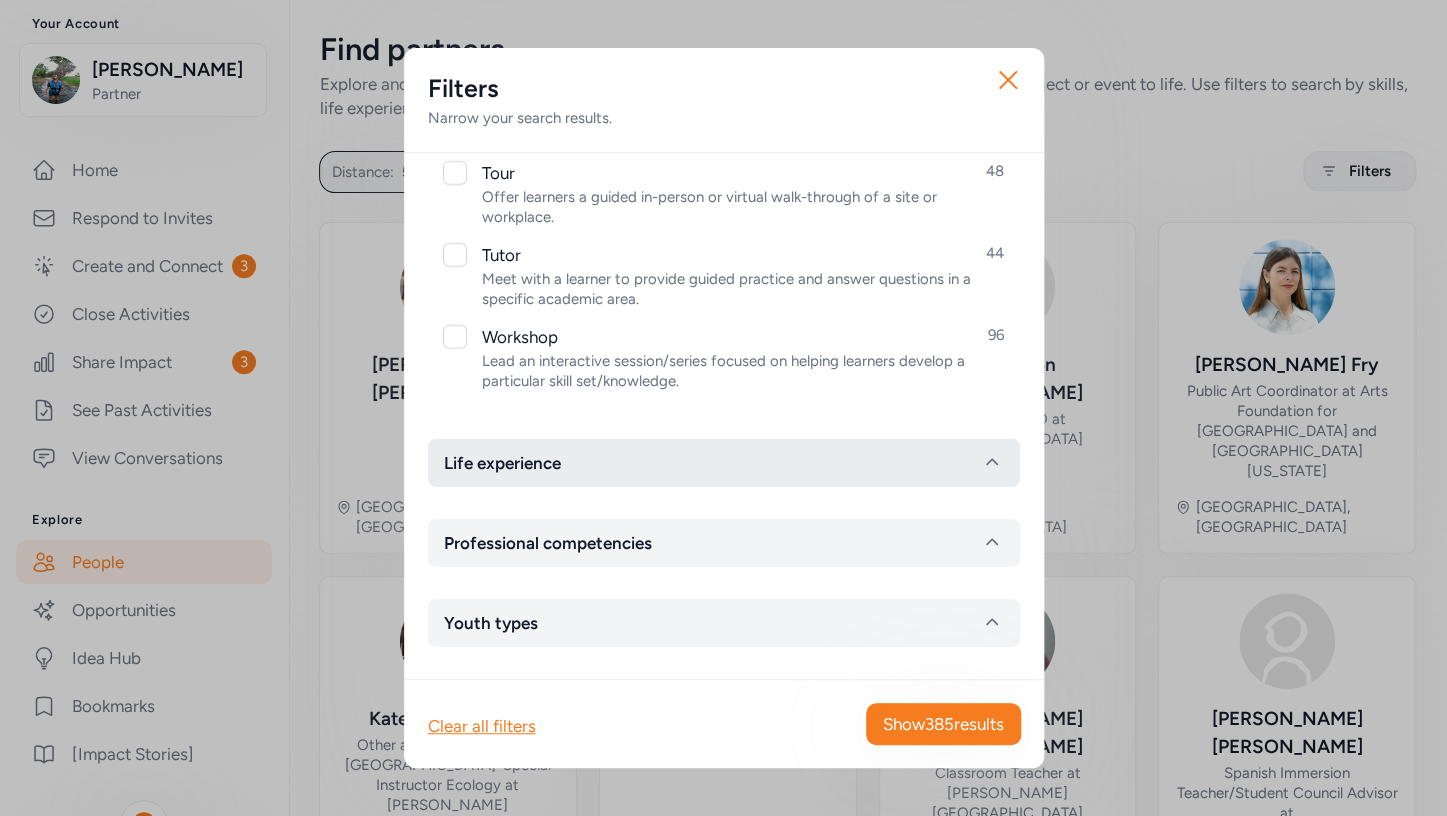 click on "Life experience" at bounding box center [724, 463] 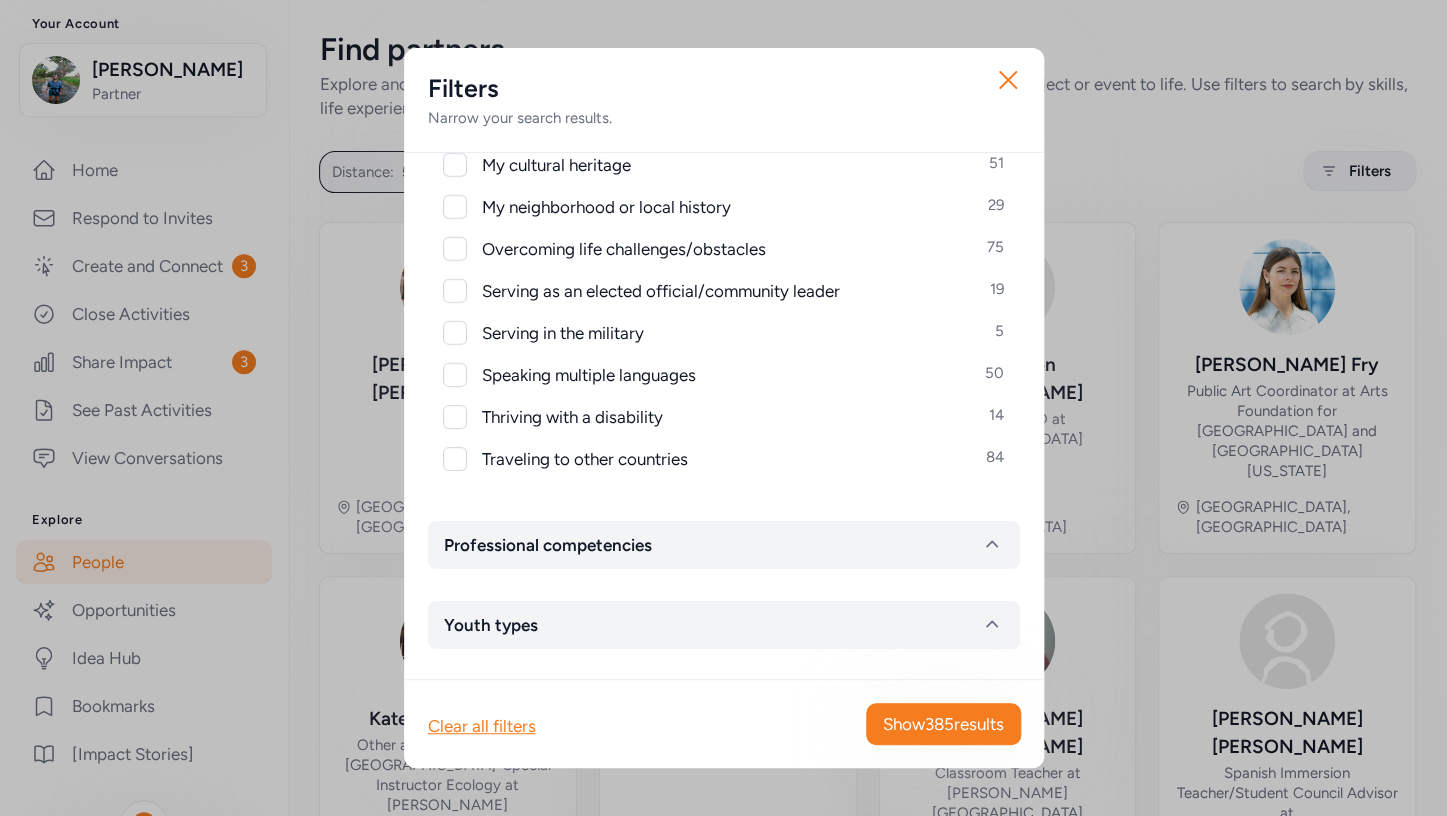scroll, scrollTop: 2696, scrollLeft: 0, axis: vertical 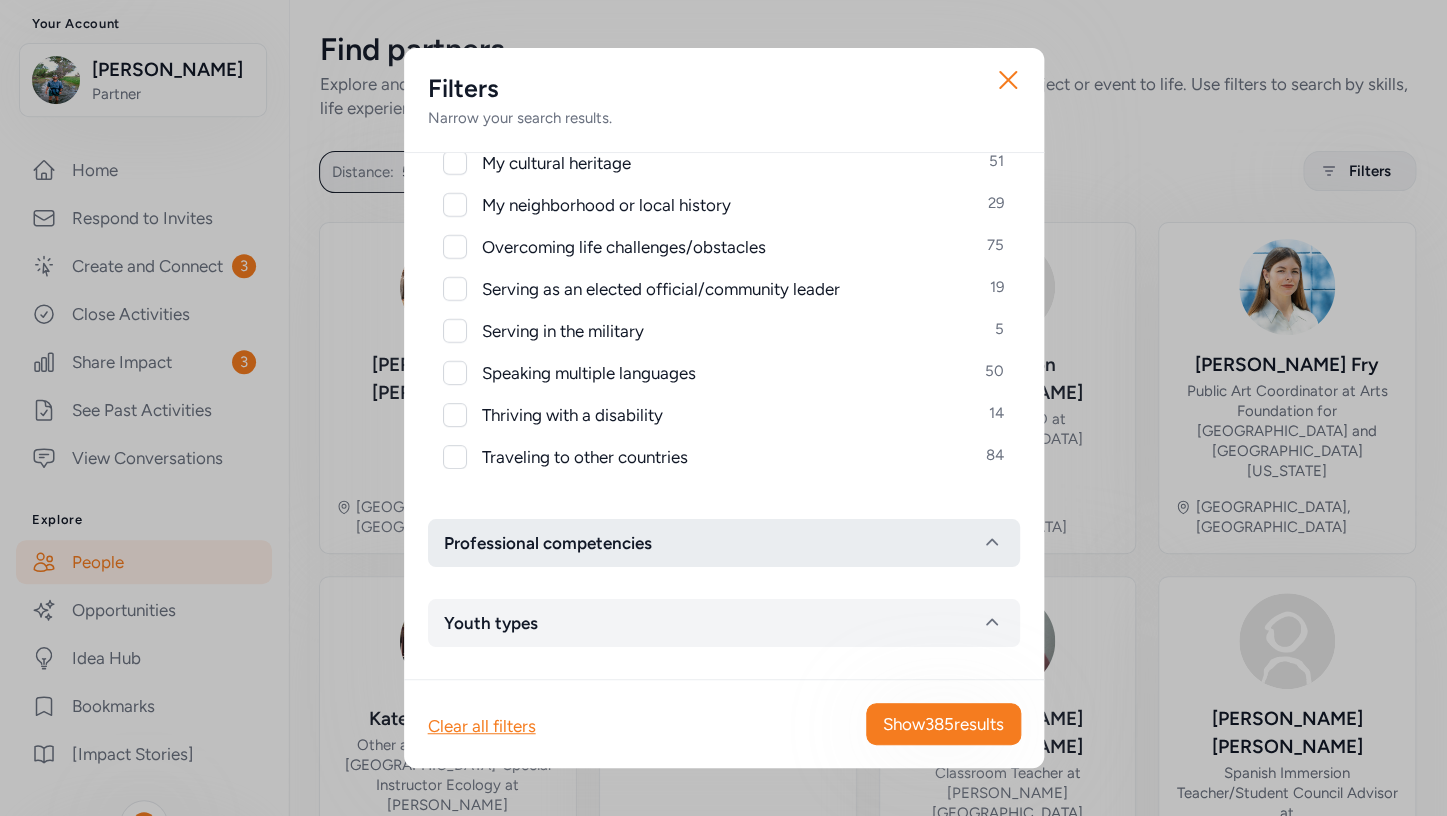 click on "Professional competencies" at bounding box center (548, 543) 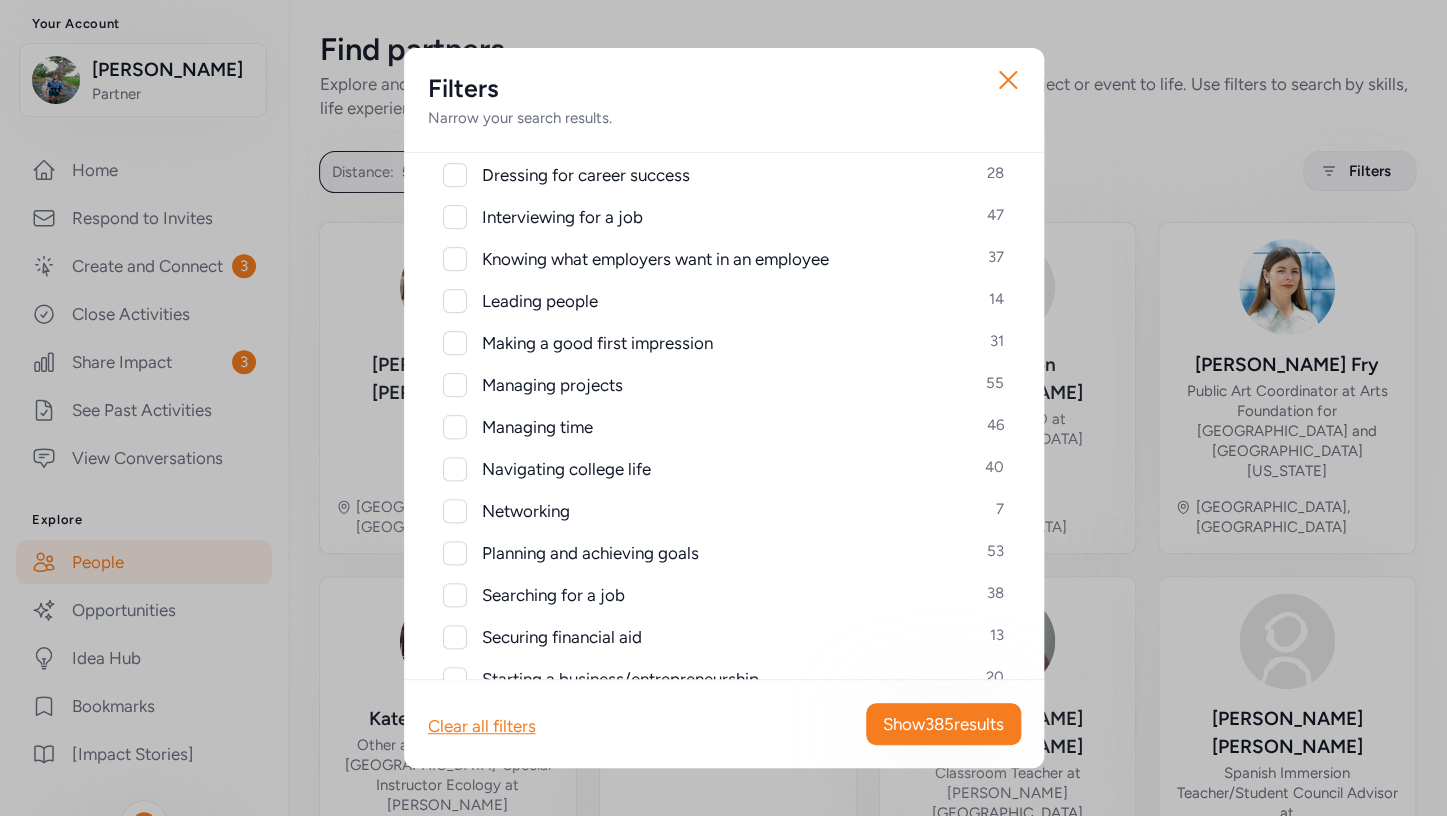 scroll, scrollTop: 3594, scrollLeft: 0, axis: vertical 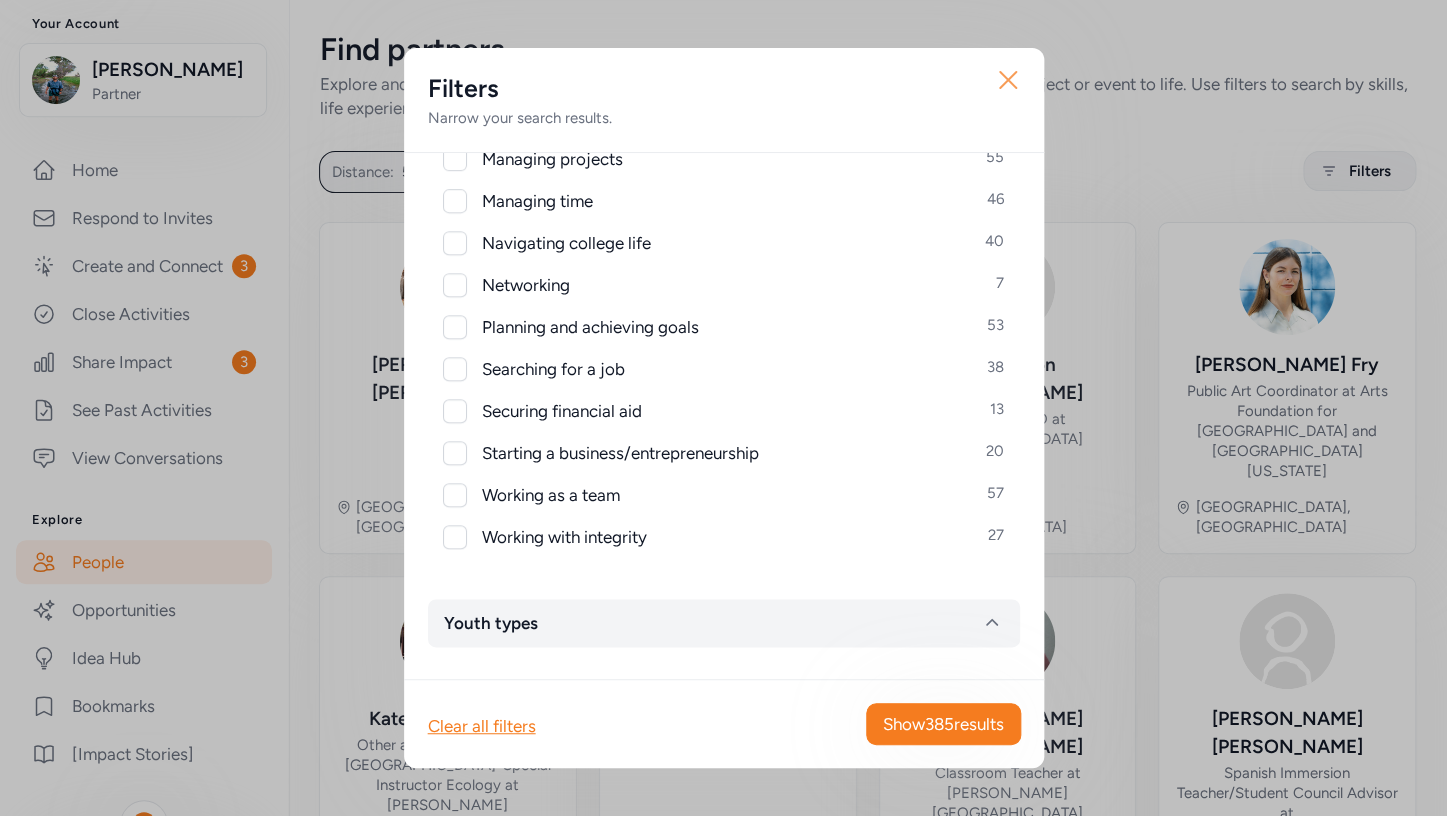 click 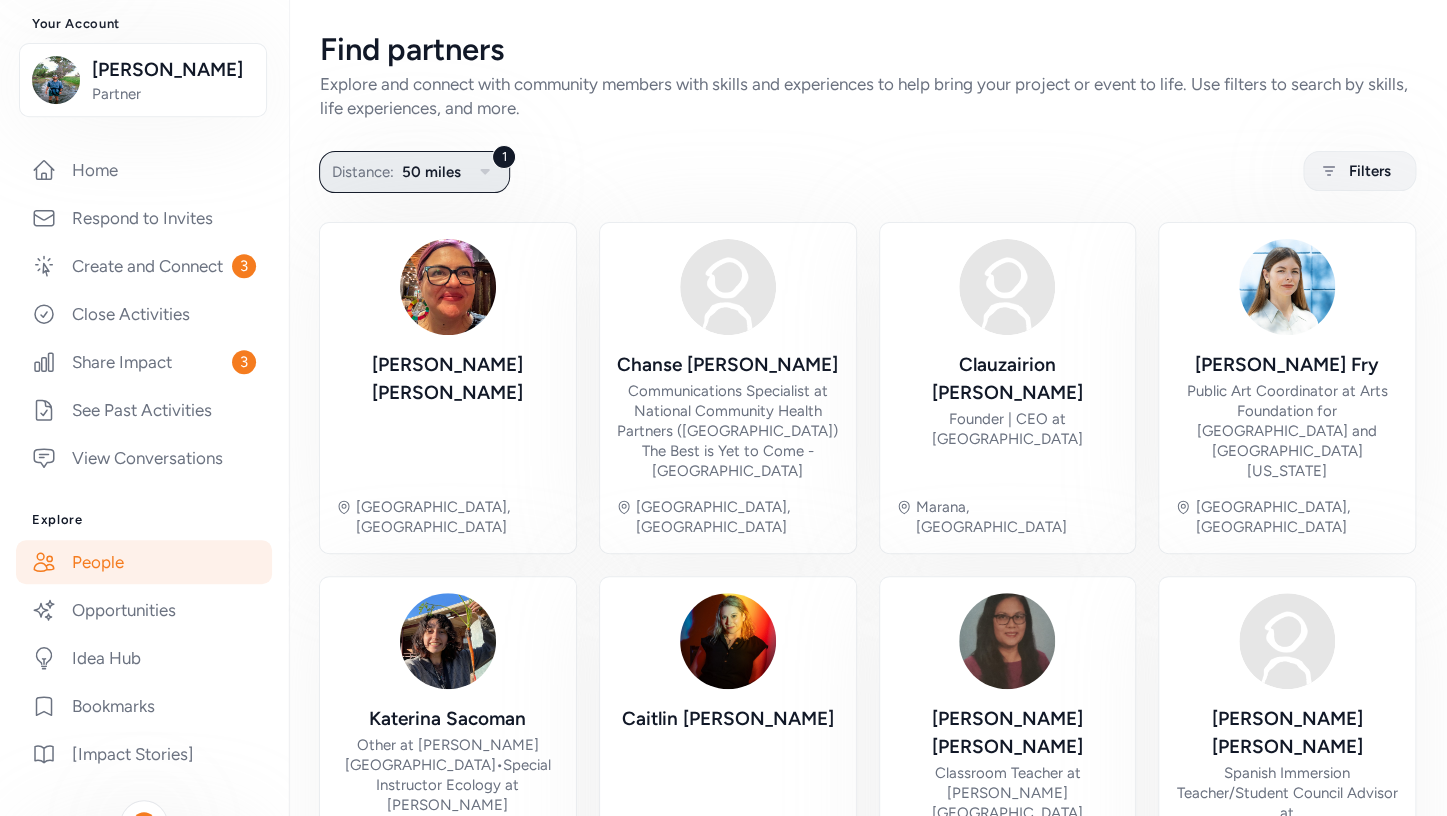 click on "1 Distance: 50 miles" at bounding box center (414, 172) 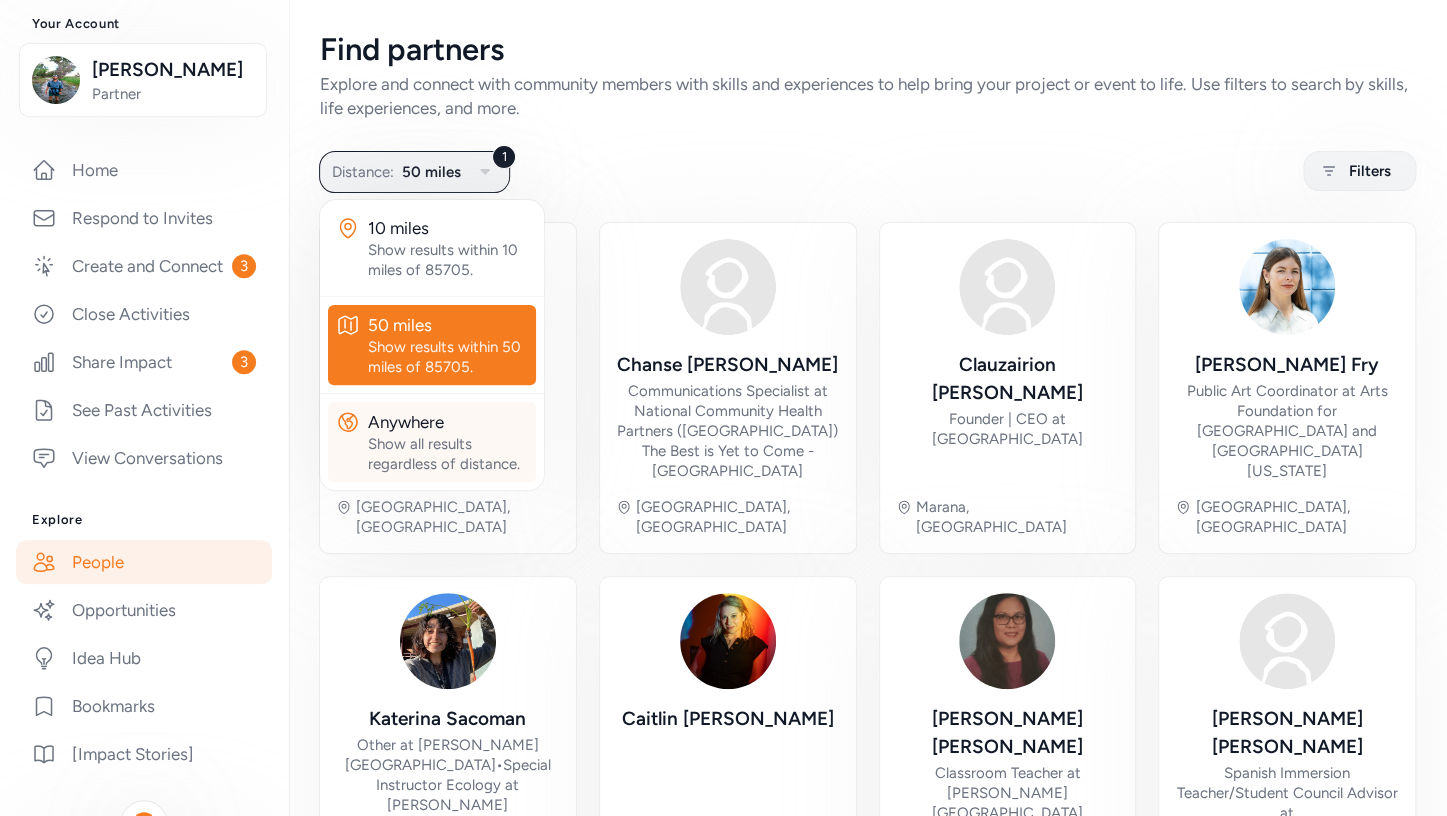 click on "Anywhere" at bounding box center [448, 422] 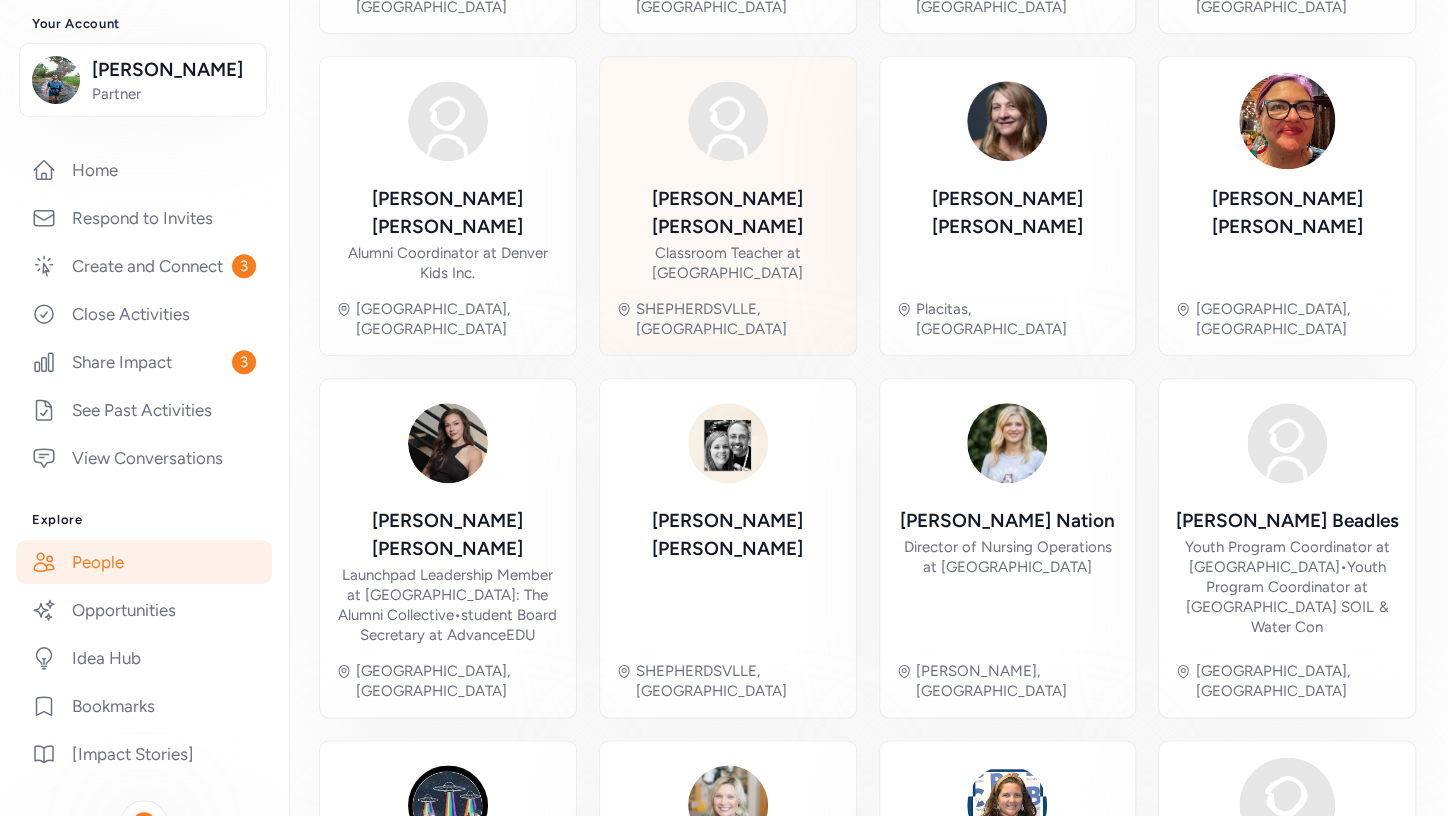 scroll, scrollTop: 684, scrollLeft: 0, axis: vertical 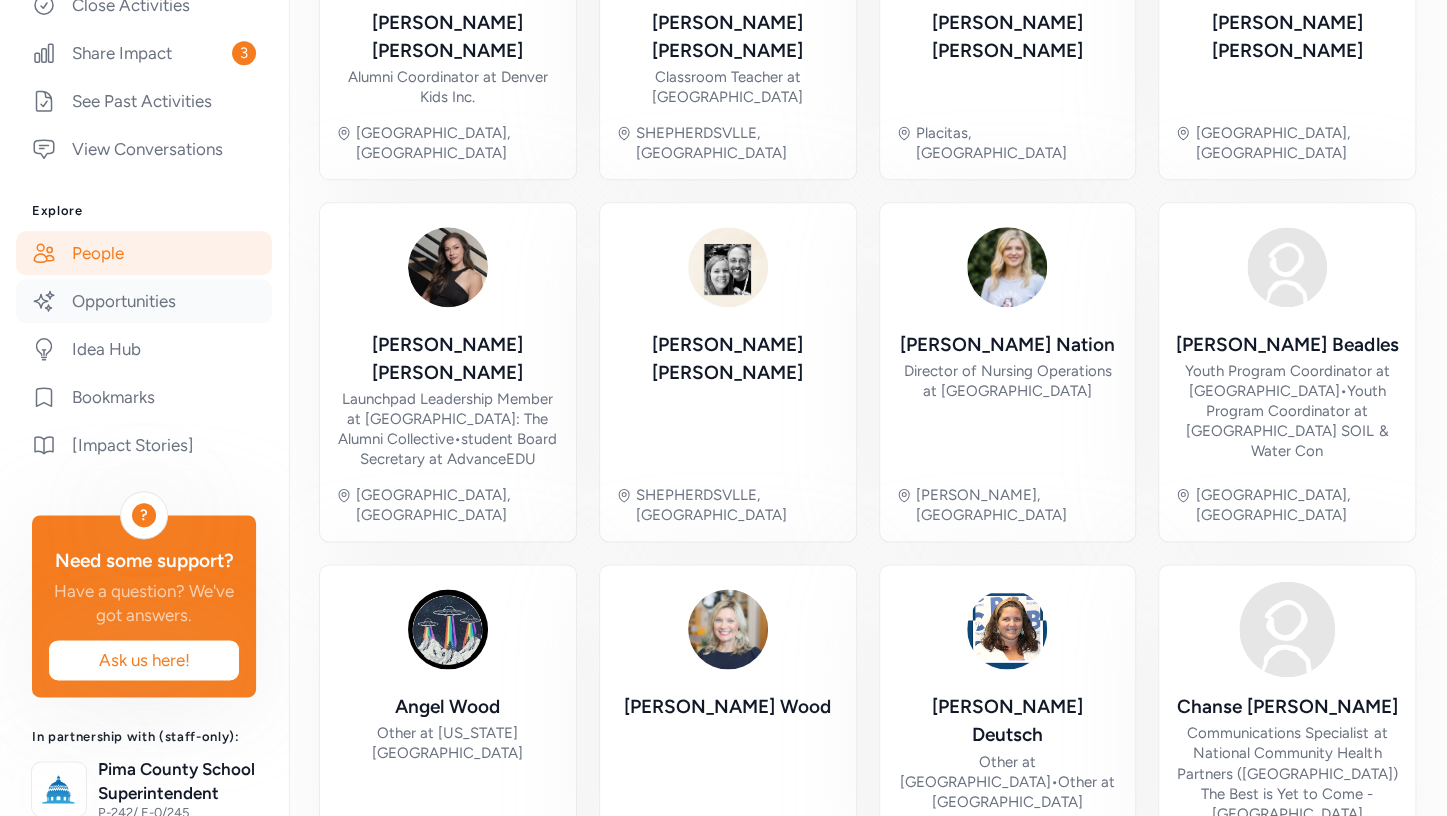 click on "Opportunities" at bounding box center (144, 301) 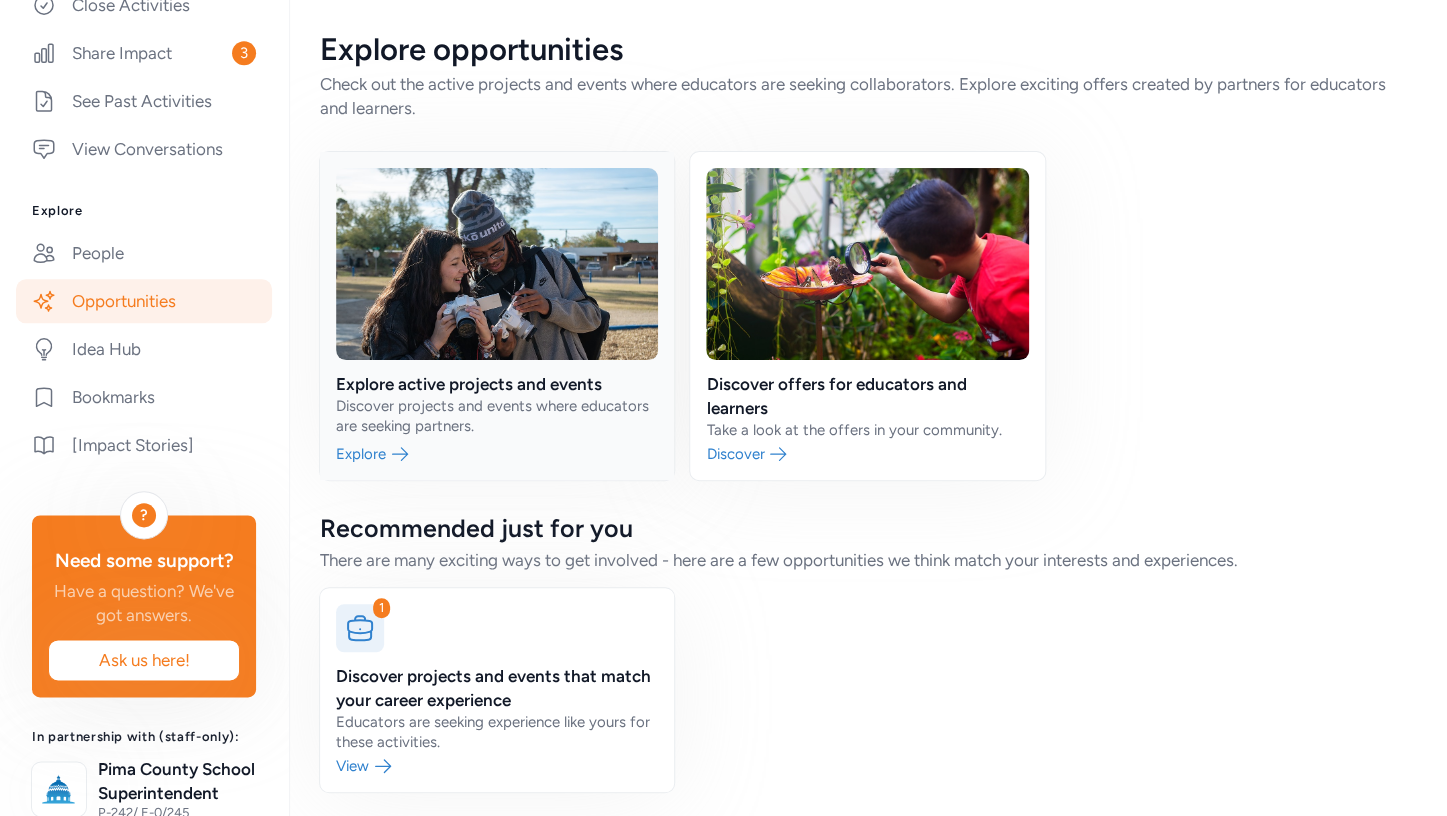 click at bounding box center (497, 316) 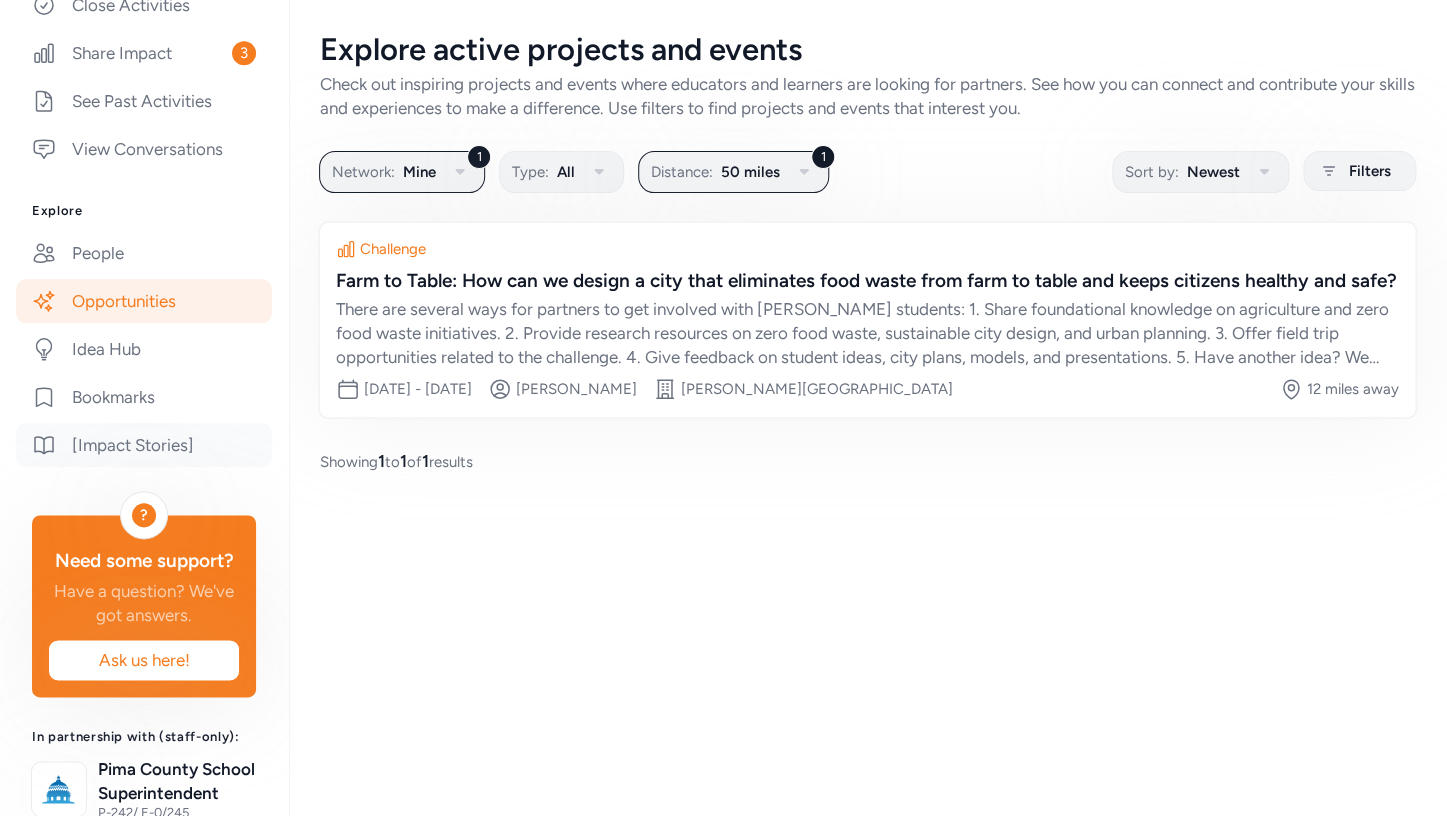 click on "[Impact Stories]" at bounding box center [144, 445] 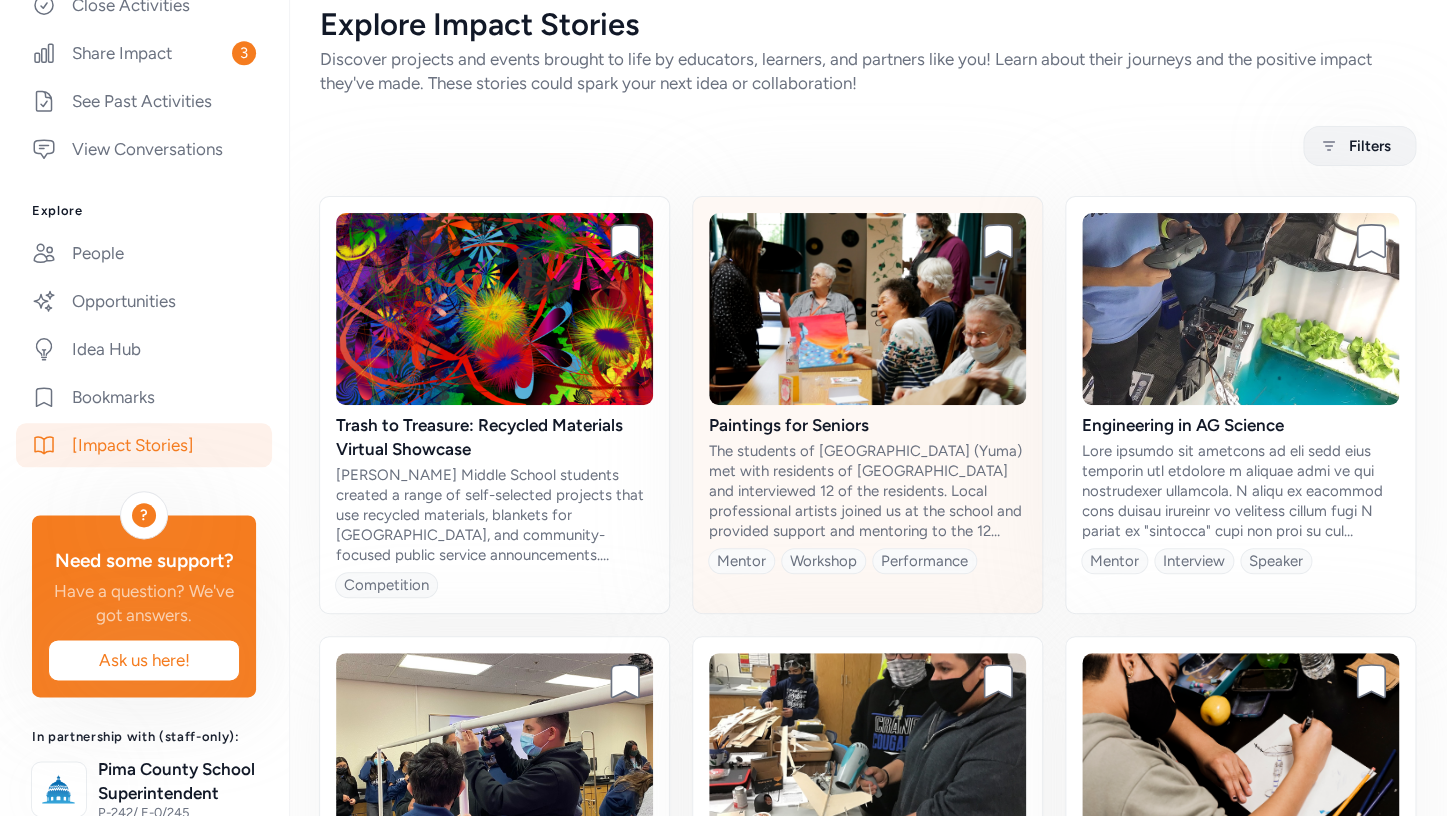 scroll, scrollTop: 38, scrollLeft: 0, axis: vertical 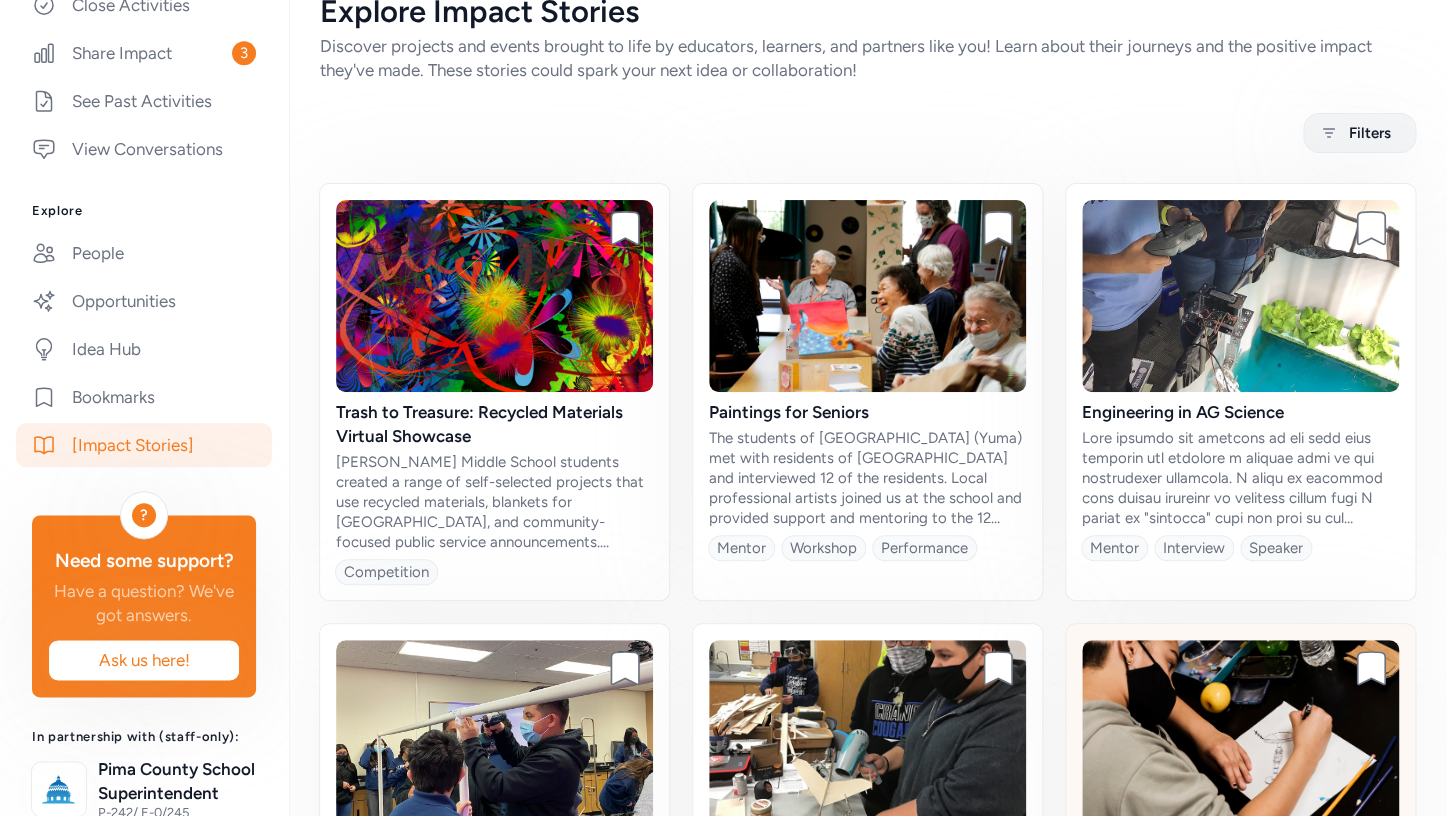 click at bounding box center [1240, 736] 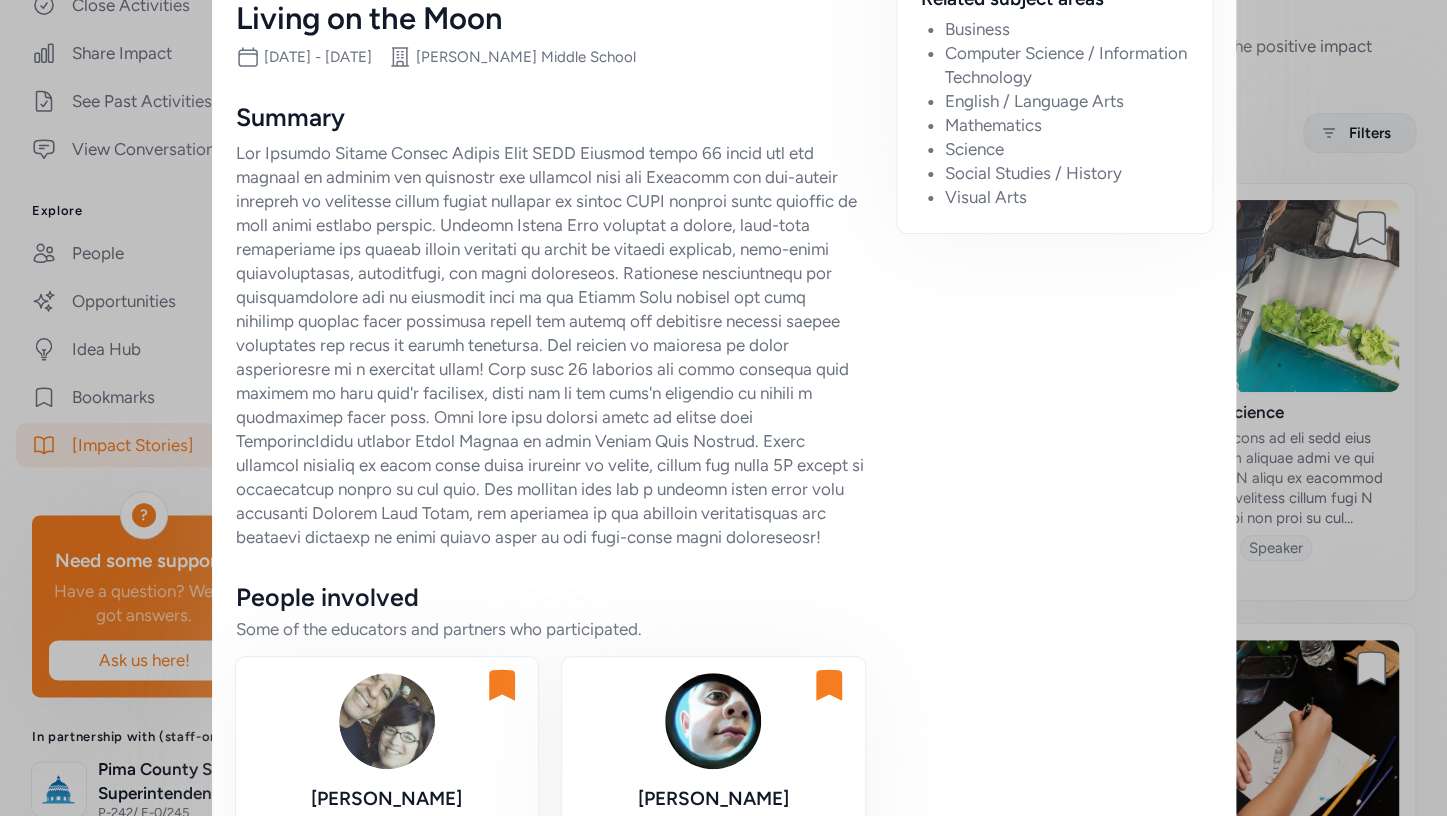 scroll, scrollTop: 0, scrollLeft: 0, axis: both 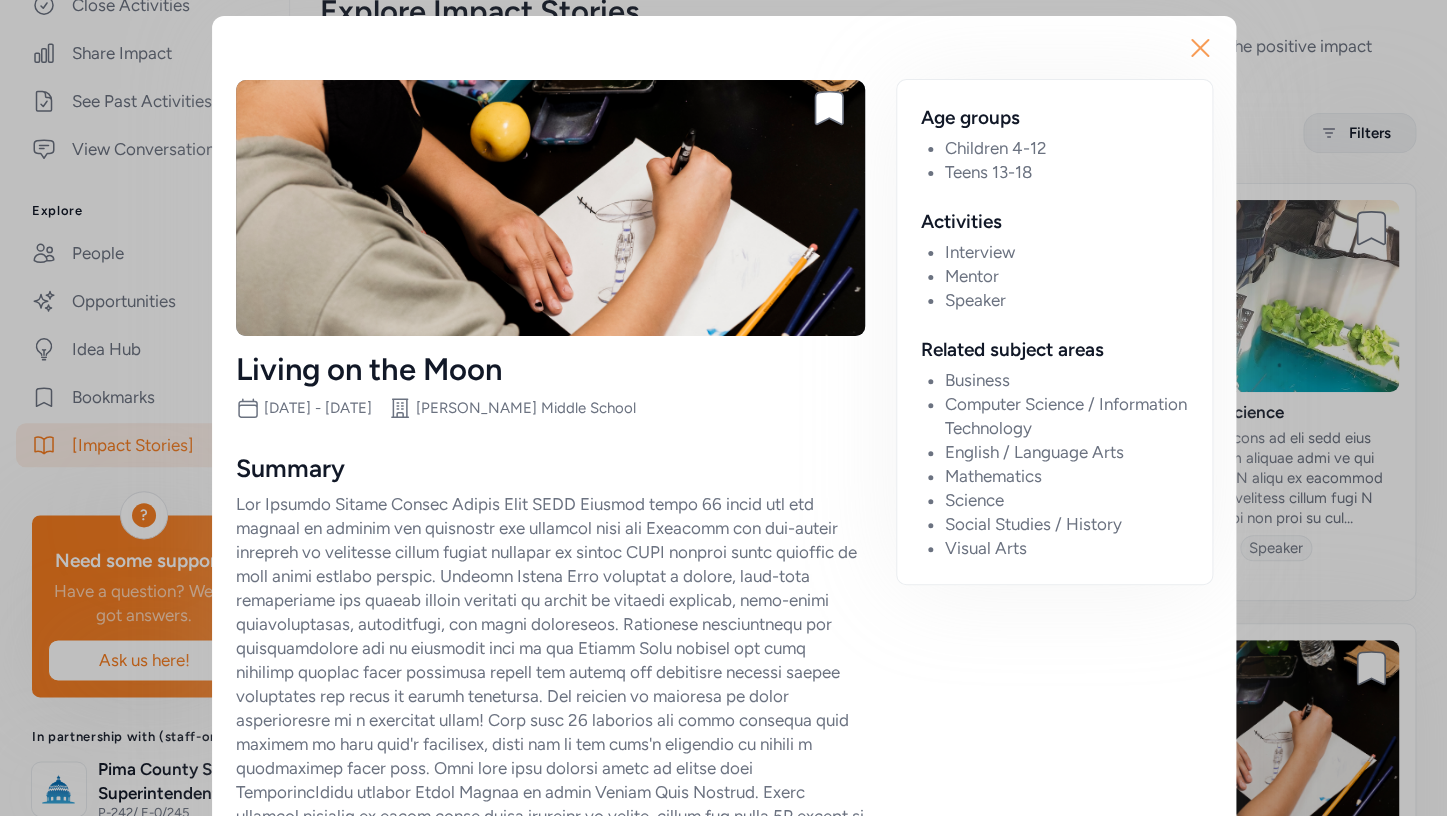 click 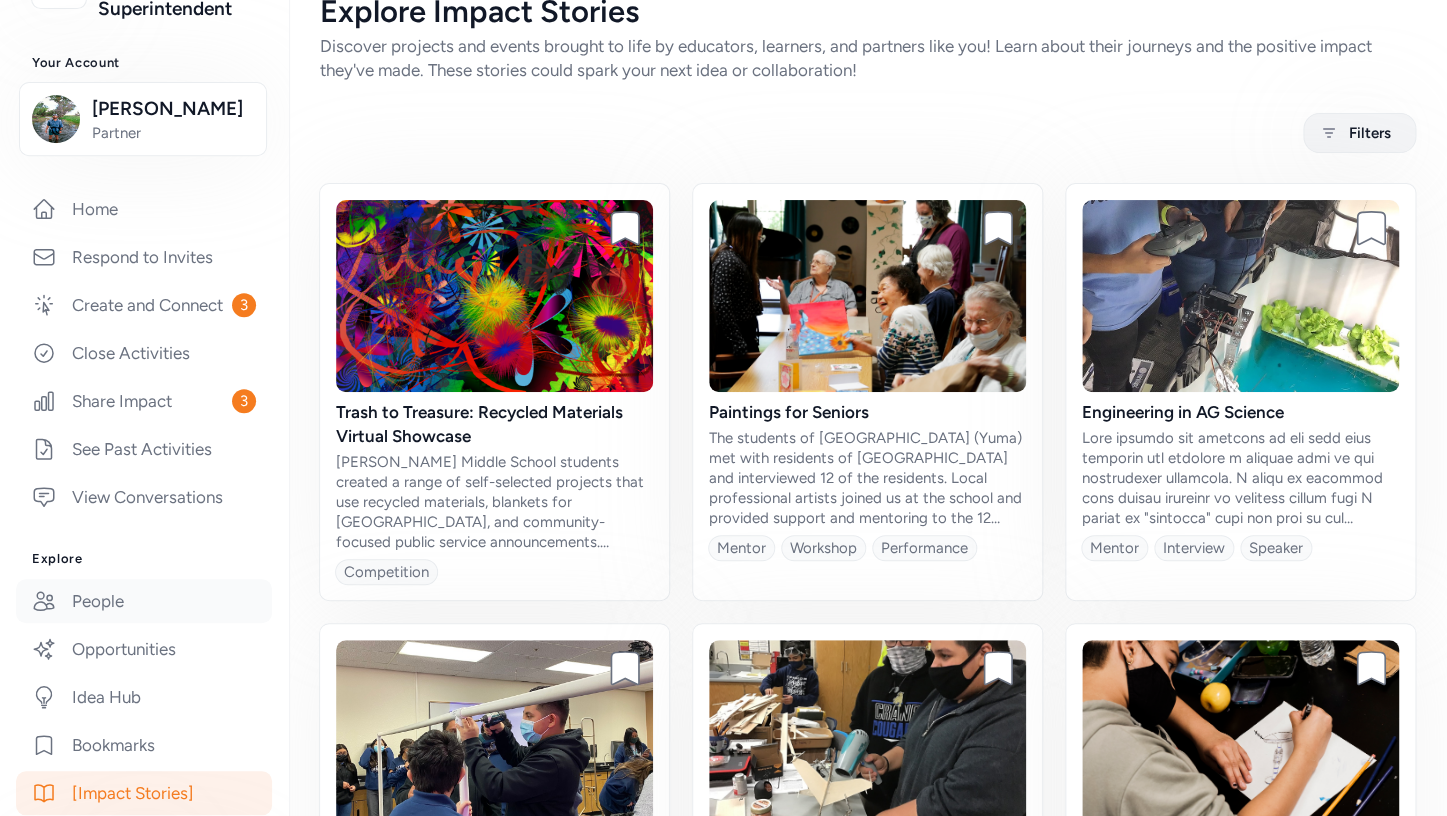 scroll, scrollTop: 123, scrollLeft: 0, axis: vertical 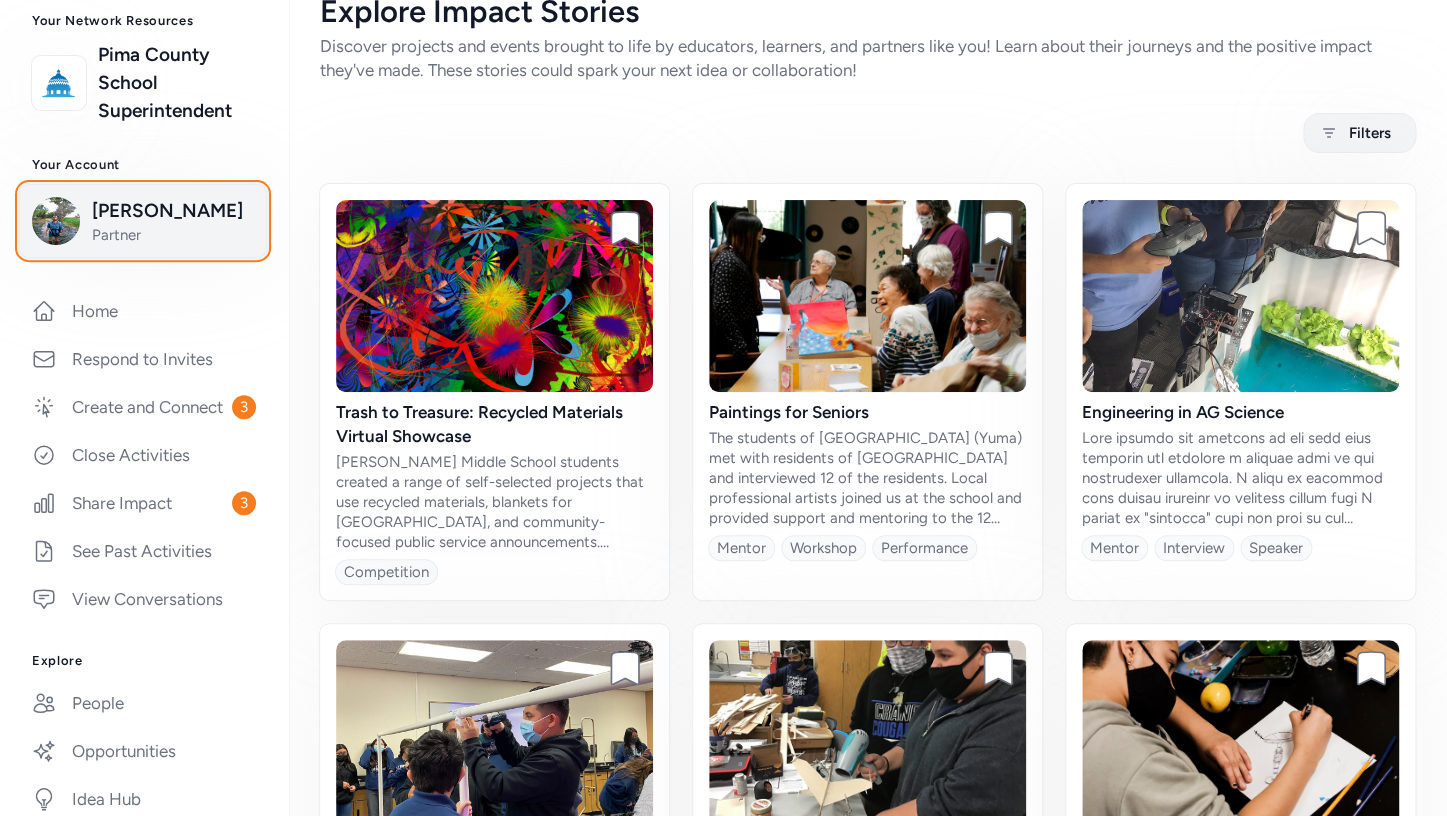 click on "Partner" at bounding box center (173, 235) 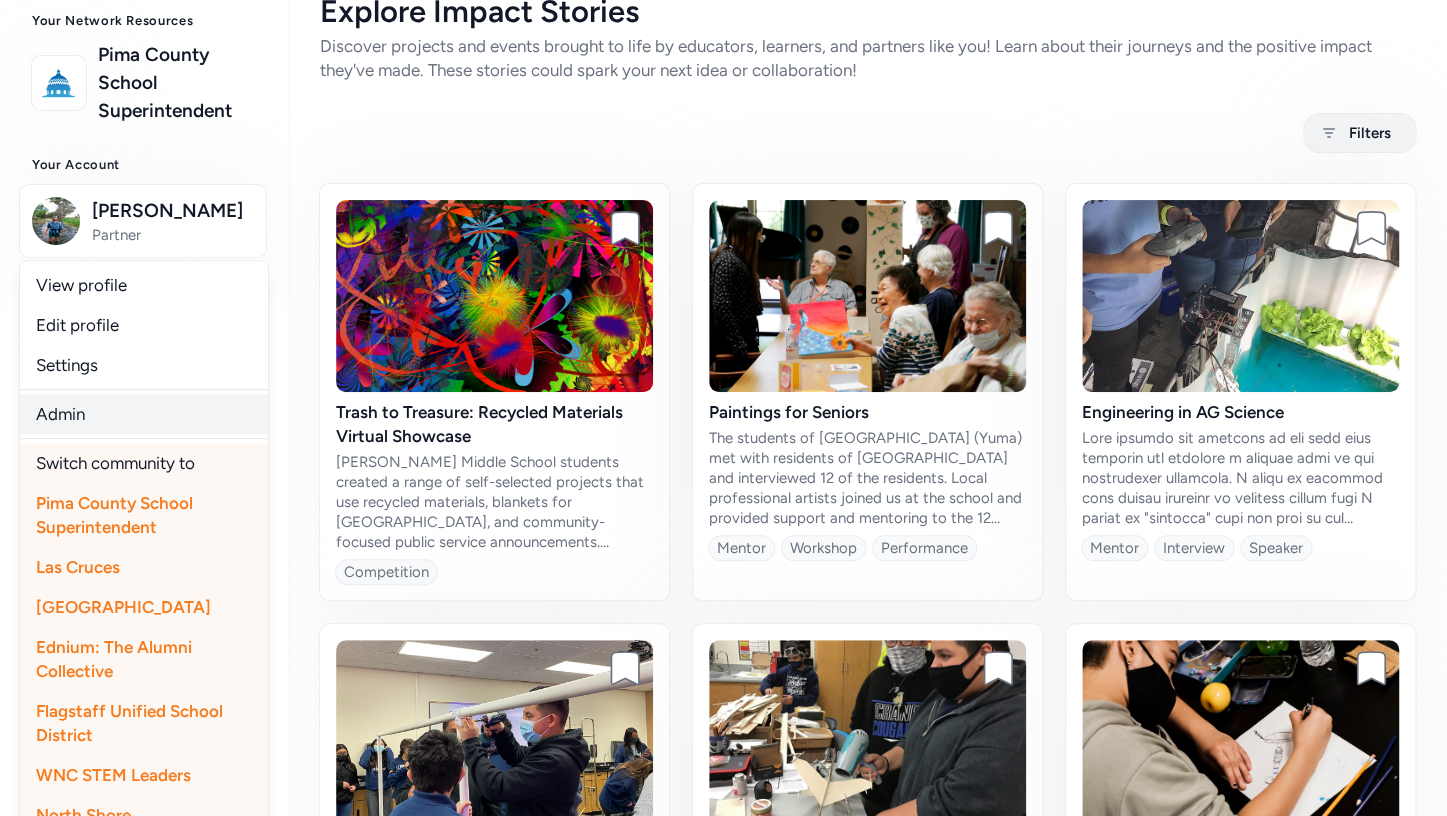 click on "Admin" at bounding box center (144, 414) 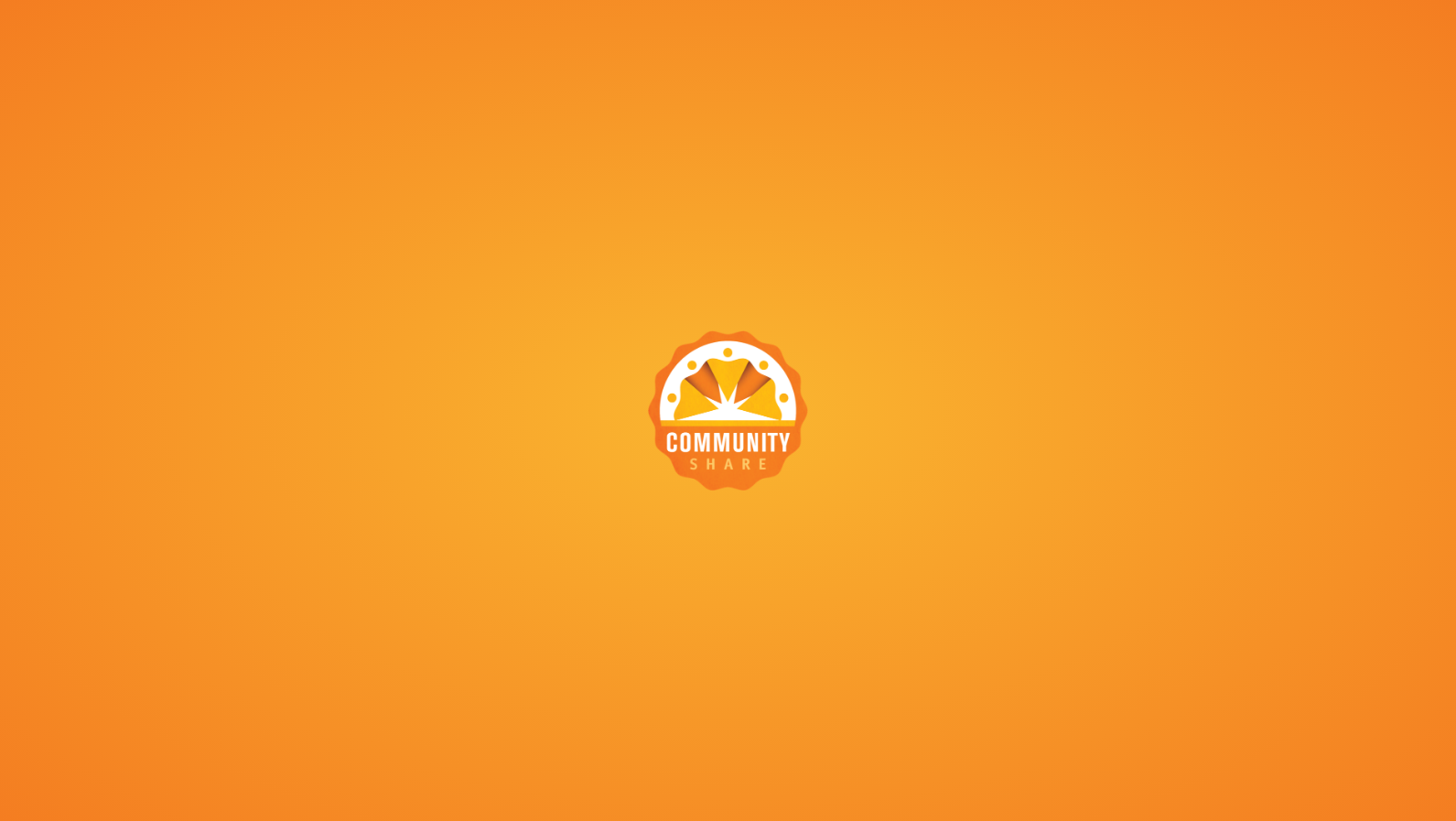 scroll, scrollTop: 0, scrollLeft: 0, axis: both 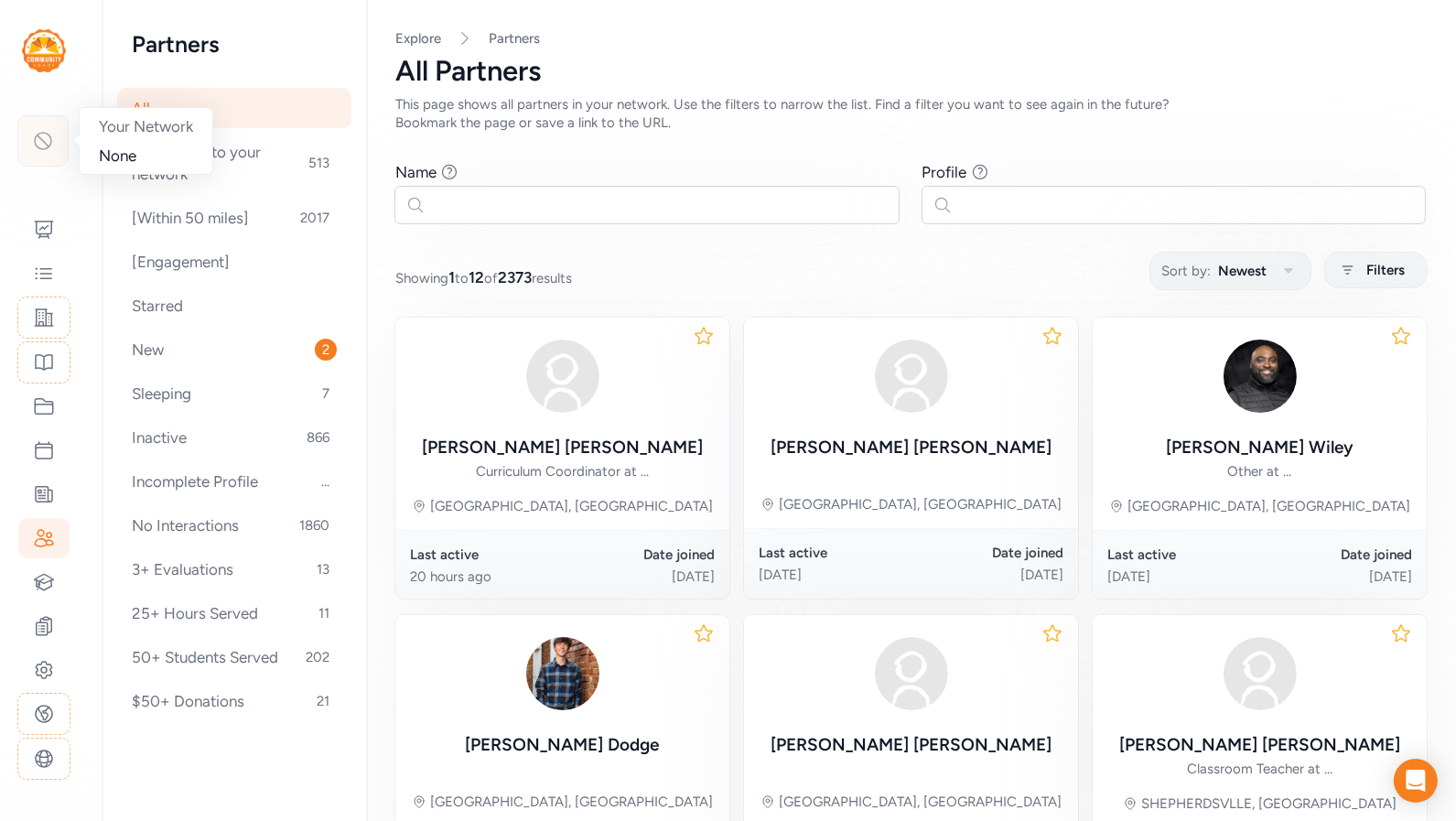 click at bounding box center [43, 141] 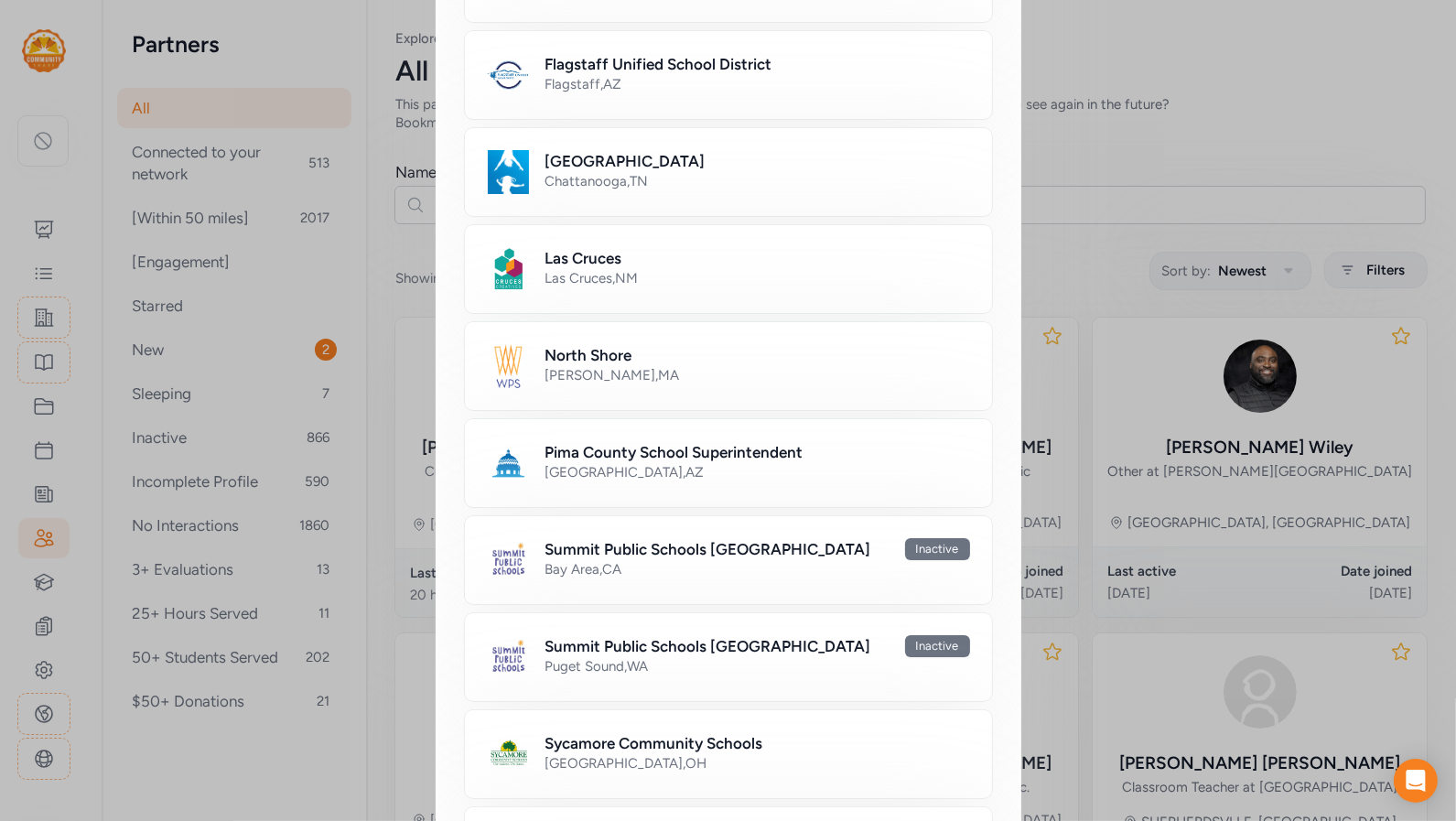 scroll, scrollTop: 713, scrollLeft: 0, axis: vertical 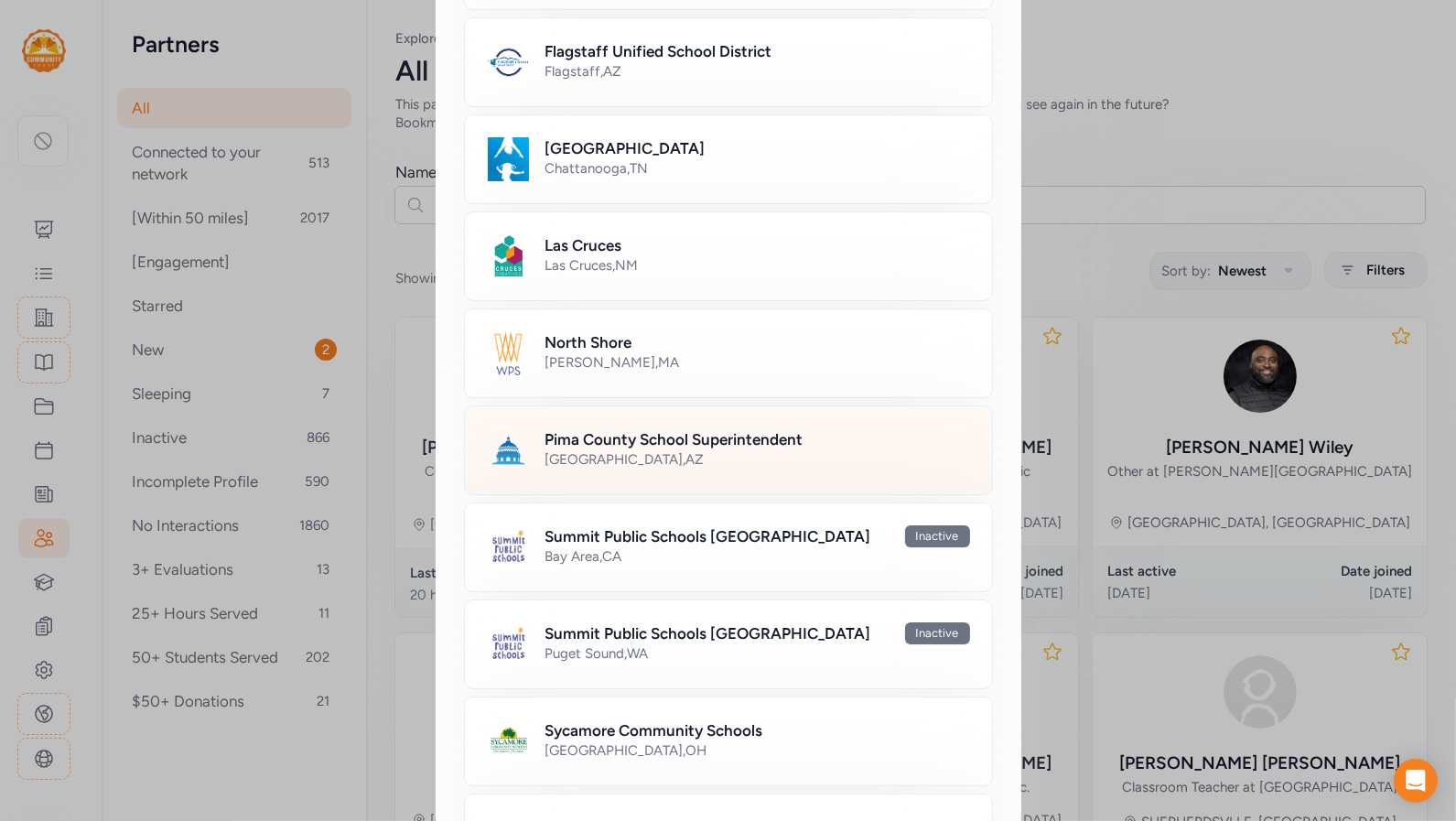 click on "Pima County School Superintendent" at bounding box center [674, 439] 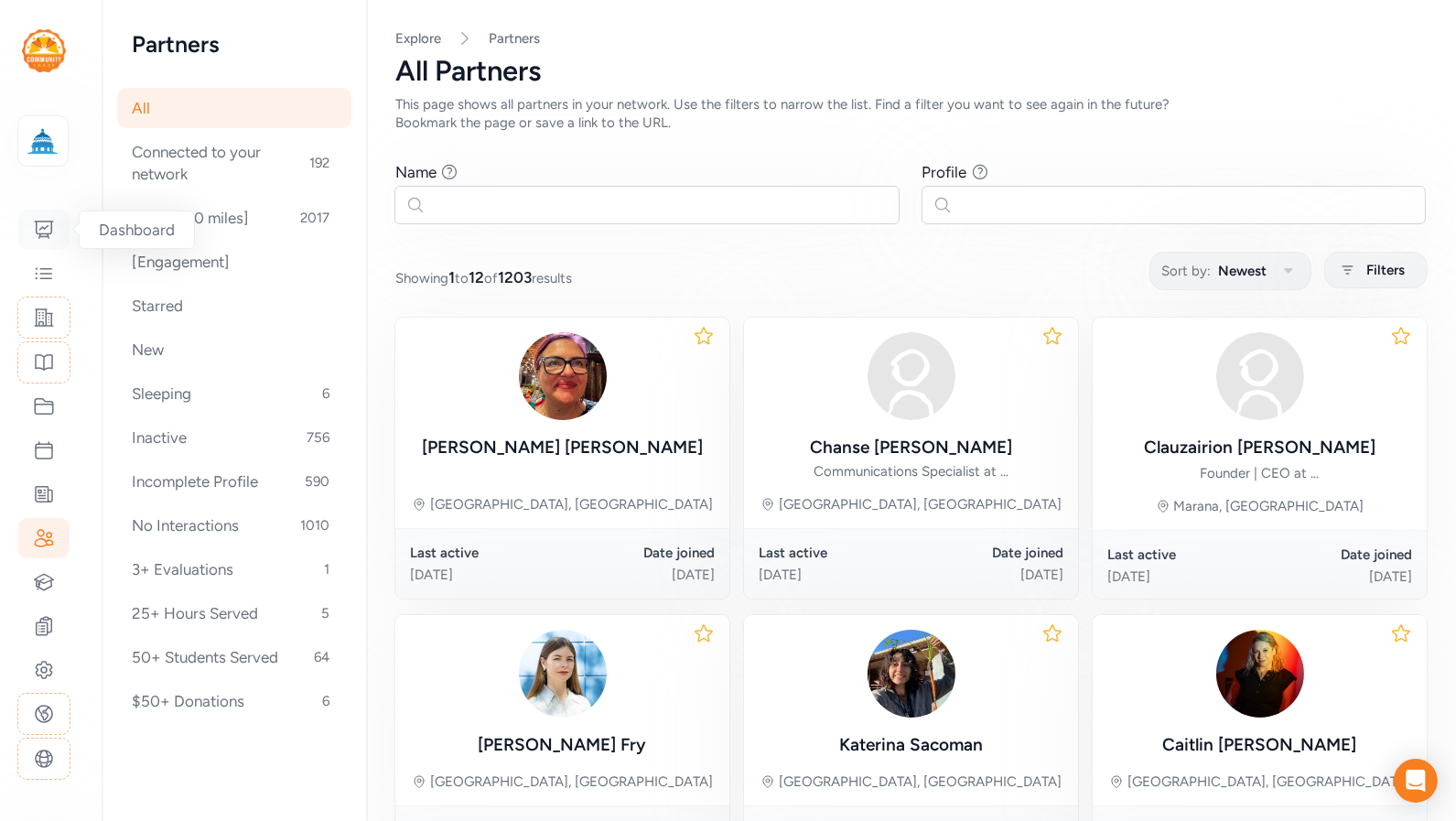 click at bounding box center (44, 230) 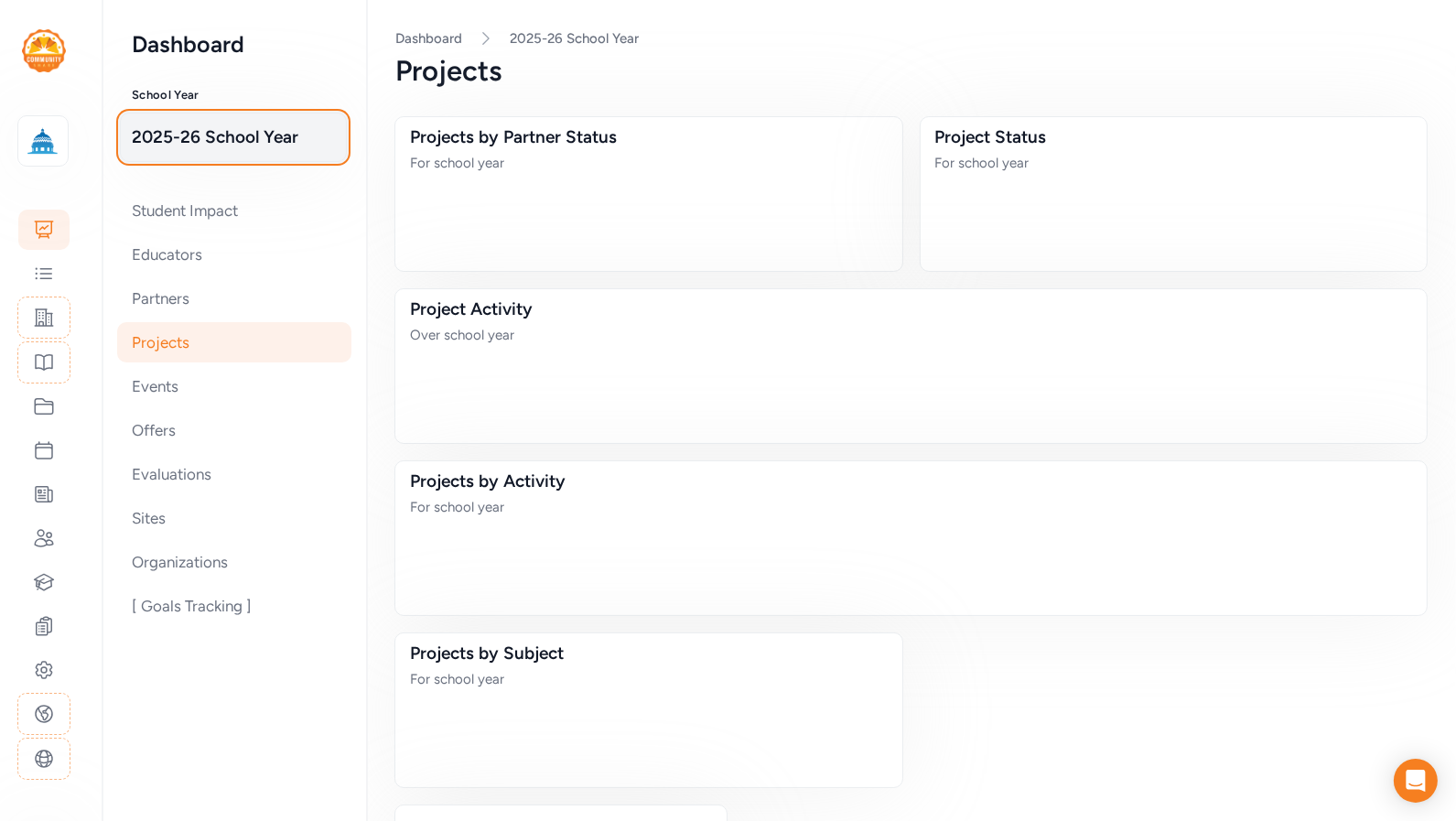 click on "2025-26 School Year" at bounding box center (233, 137) 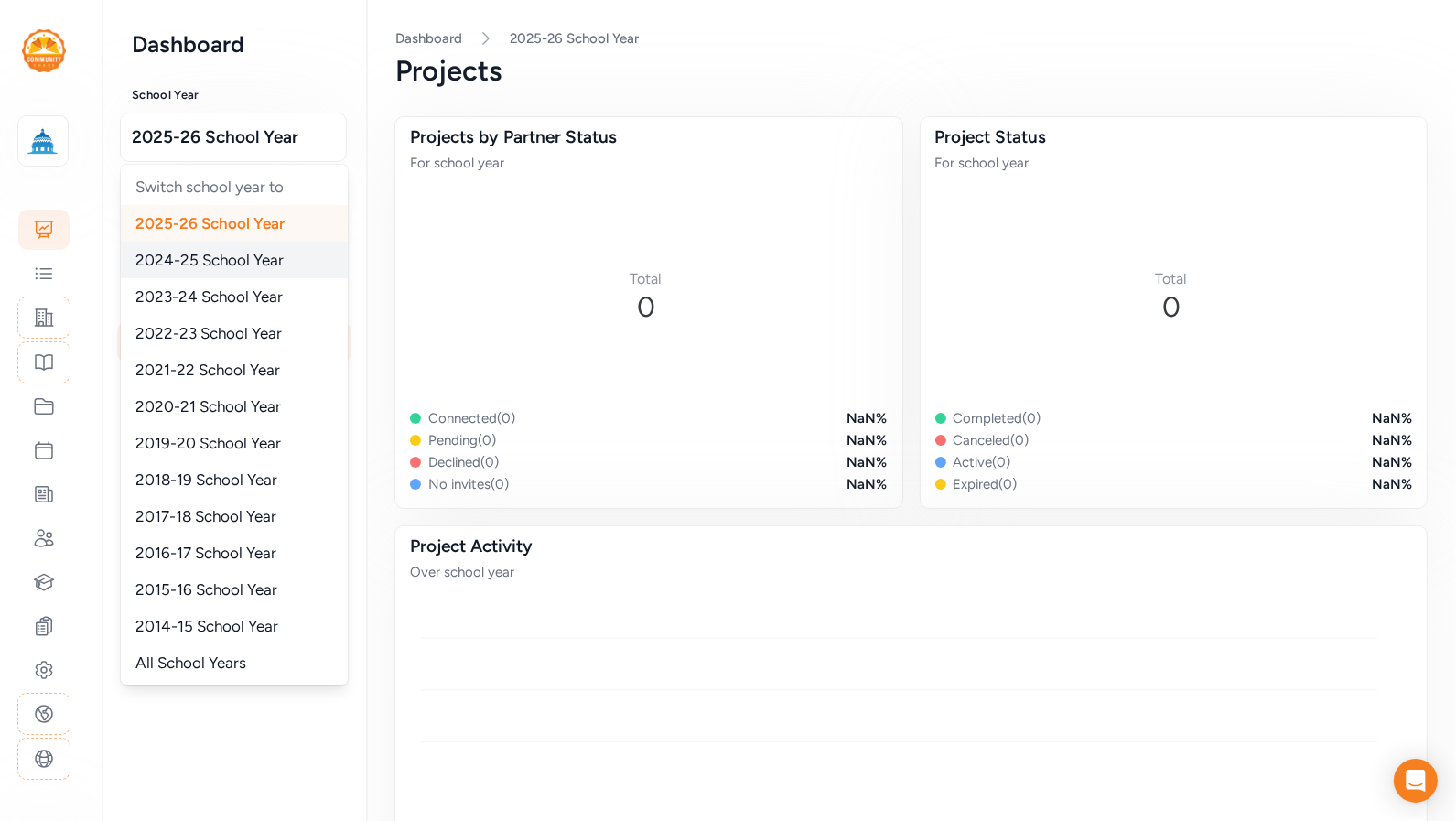 click on "2024-25 School Year" at bounding box center [210, 260] 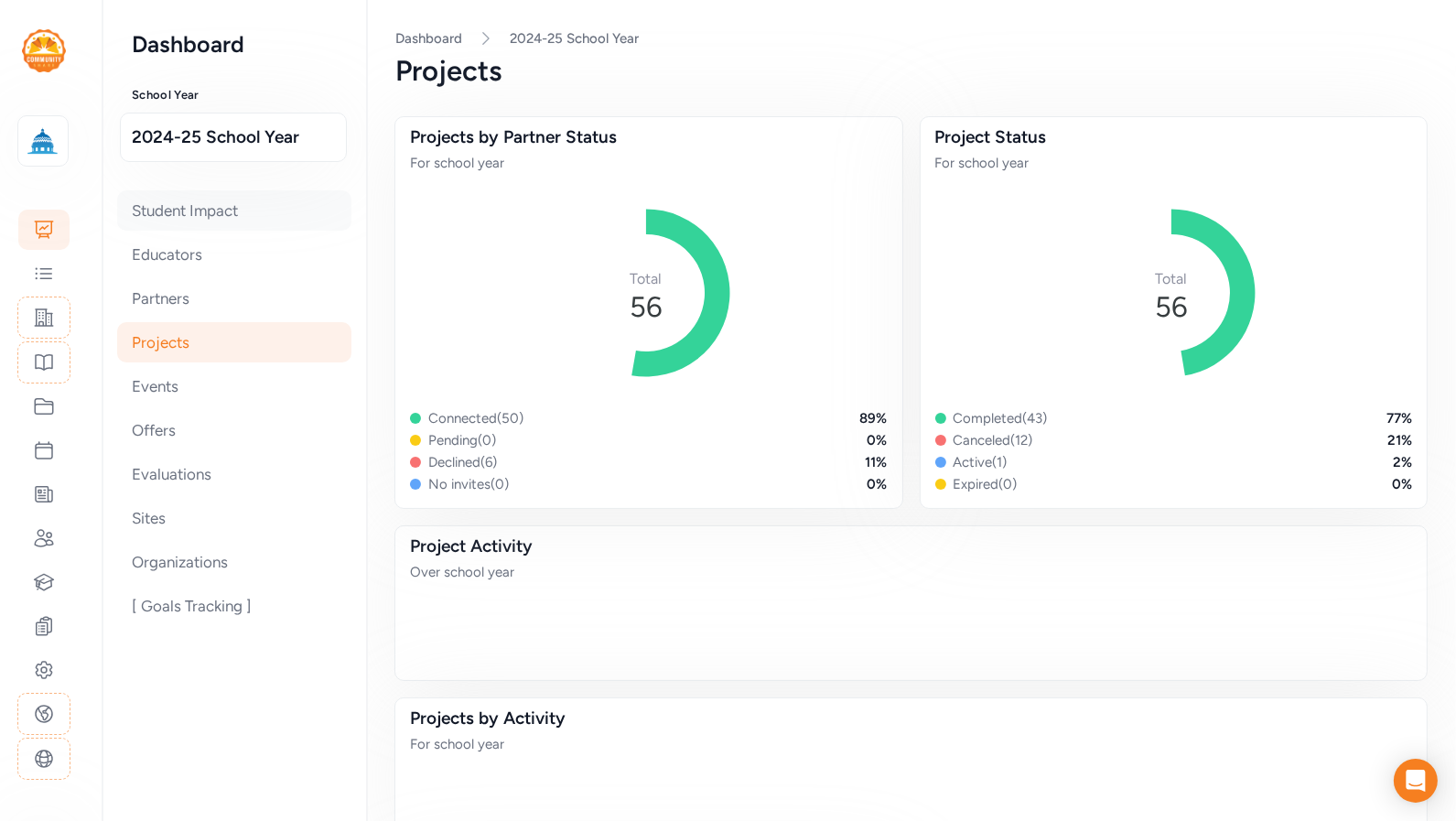 click on "Student Impact" at bounding box center [234, 211] 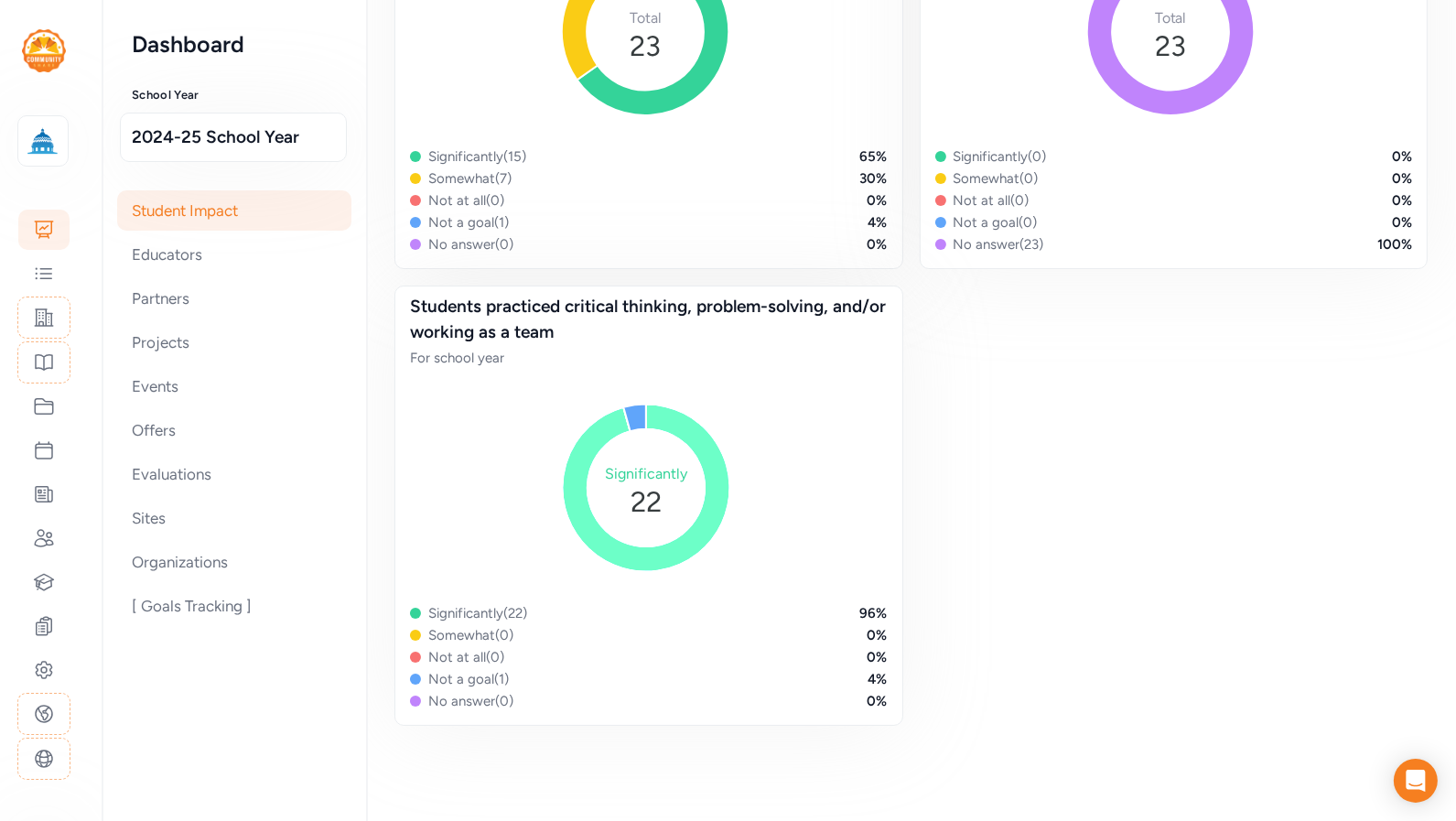 scroll, scrollTop: 1701, scrollLeft: 0, axis: vertical 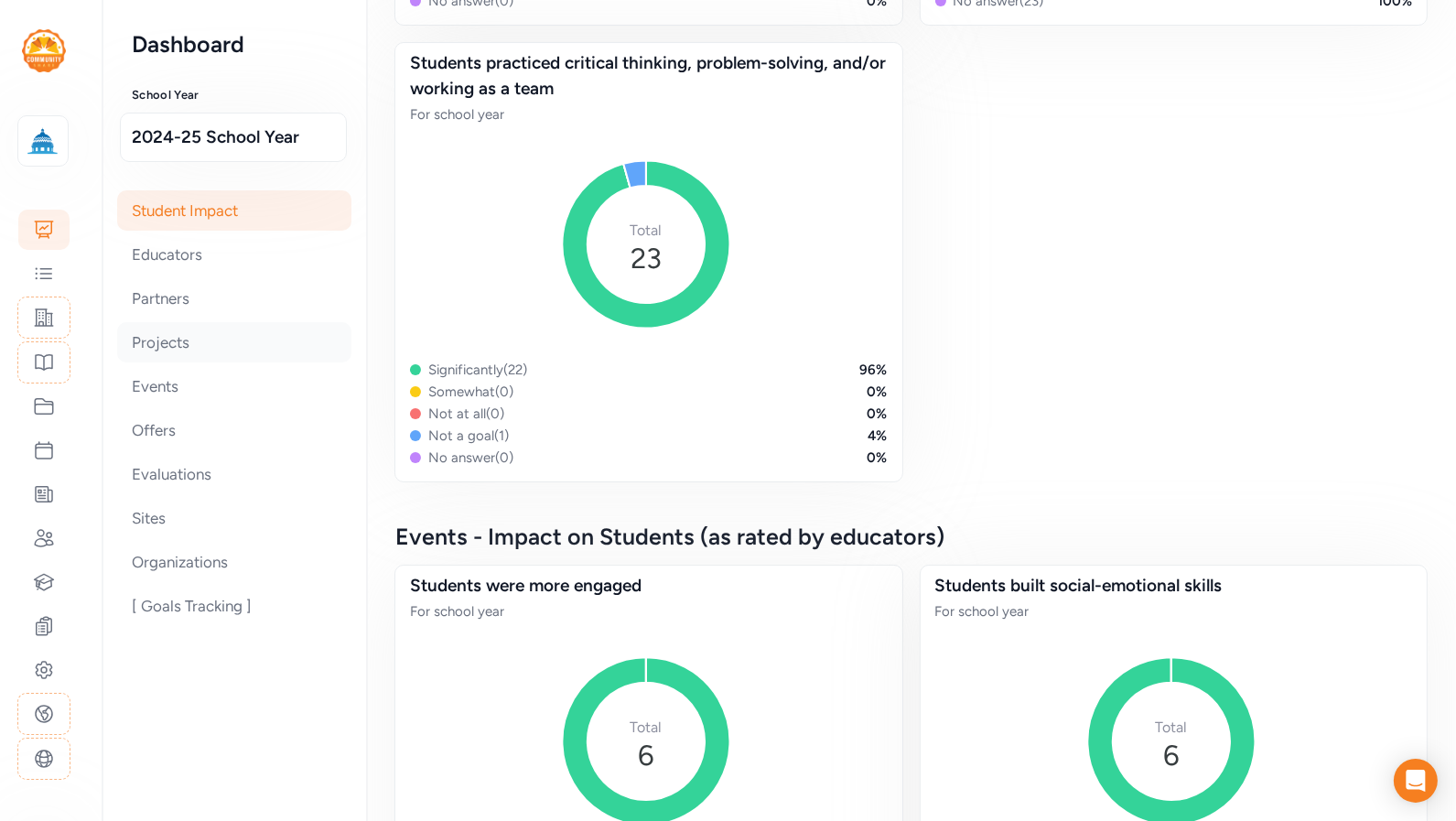 click on "Projects" at bounding box center [234, 342] 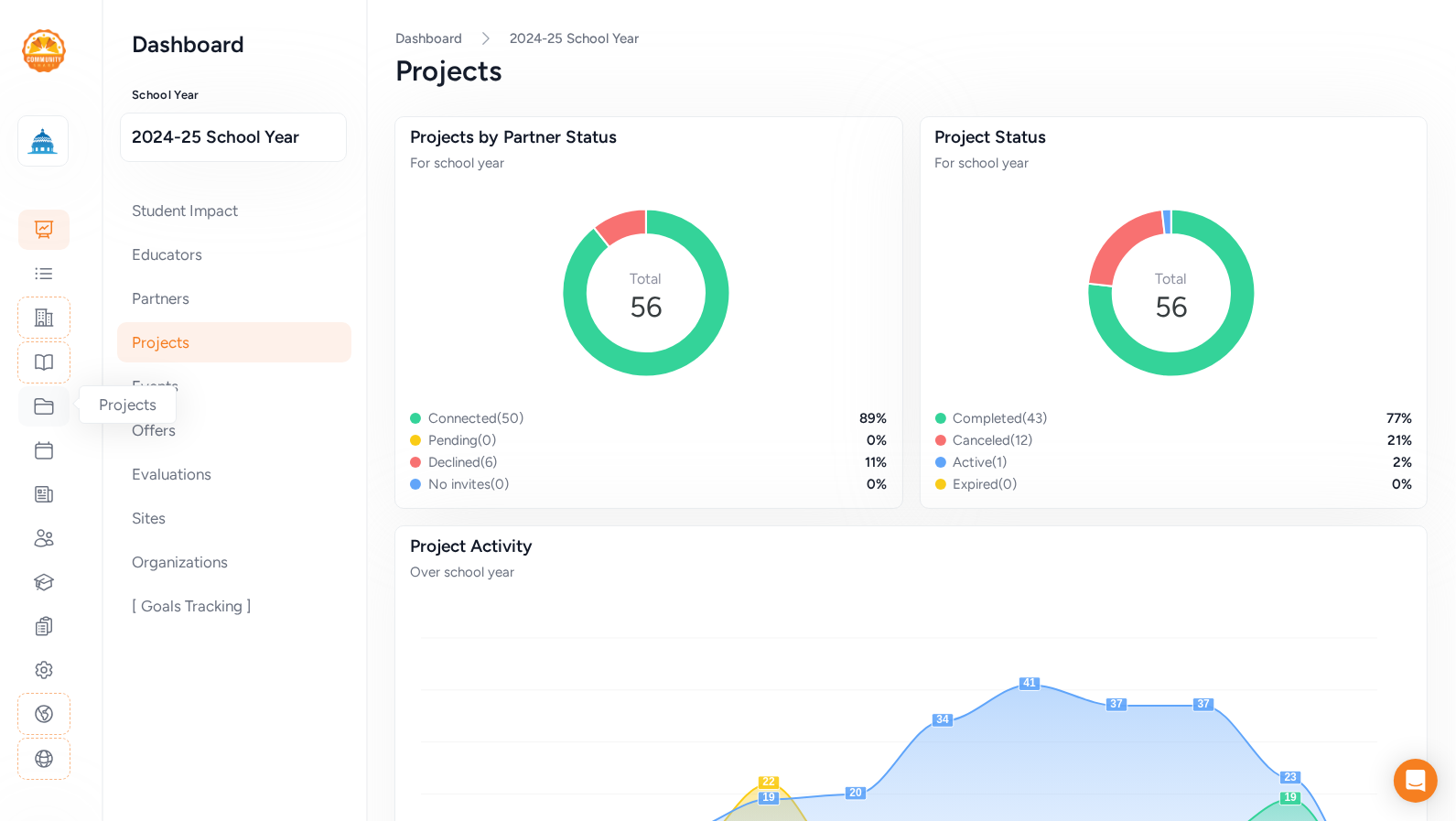 click 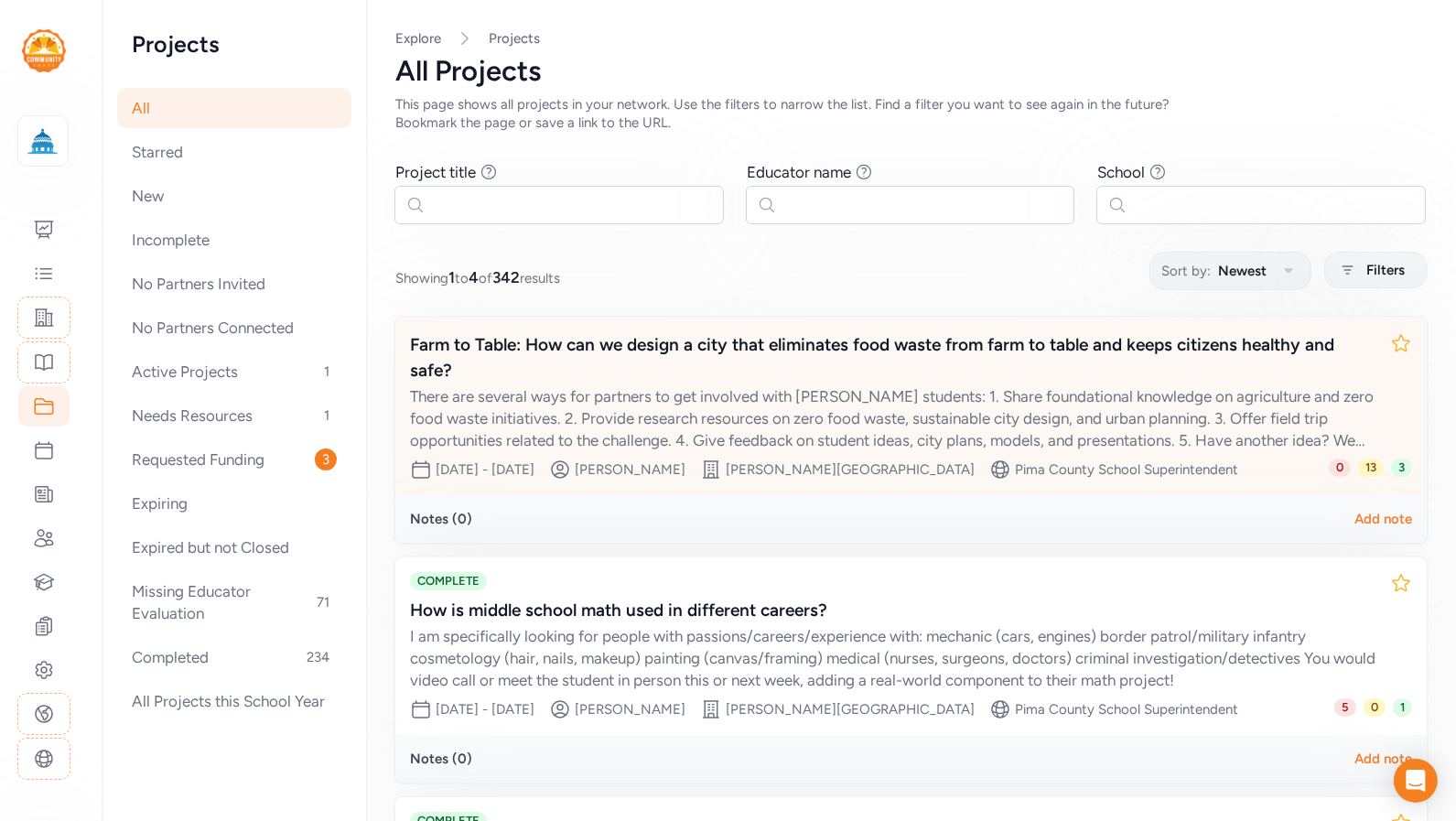click on "There are several ways for partners to get involved with [PERSON_NAME] students:
1. Share foundational knowledge on agriculture and zero food waste initiatives.
2. Provide research resources on zero food waste, sustainable city design, and urban planning.
3. Offer field trip opportunities related to the challenge.
4. Give feedback on student ideas, city plans, models, and presentations.
5. Have another idea? We welcome partner suggestions to enrich student learning!" at bounding box center [892, 418] 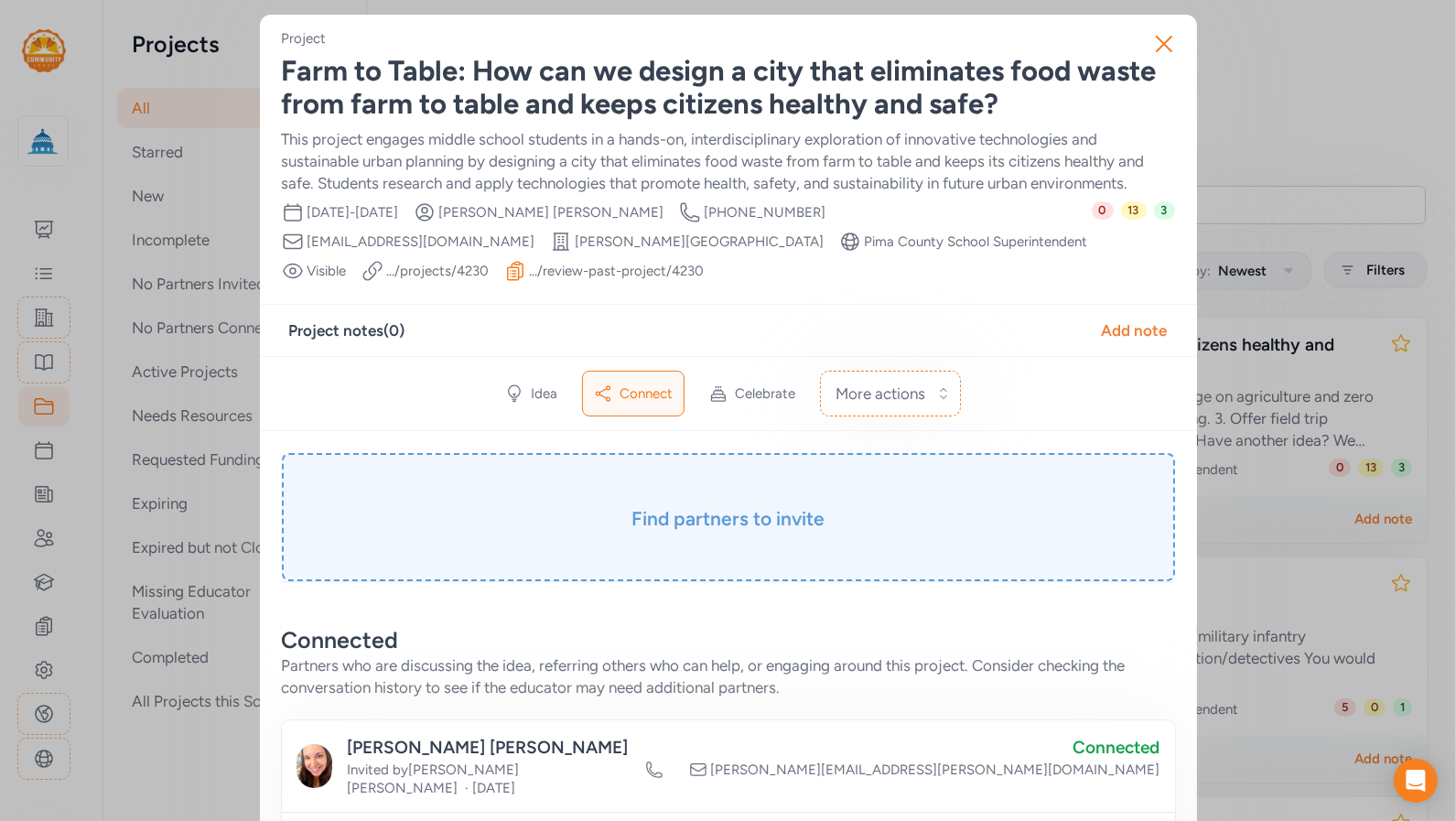 scroll, scrollTop: 39, scrollLeft: 0, axis: vertical 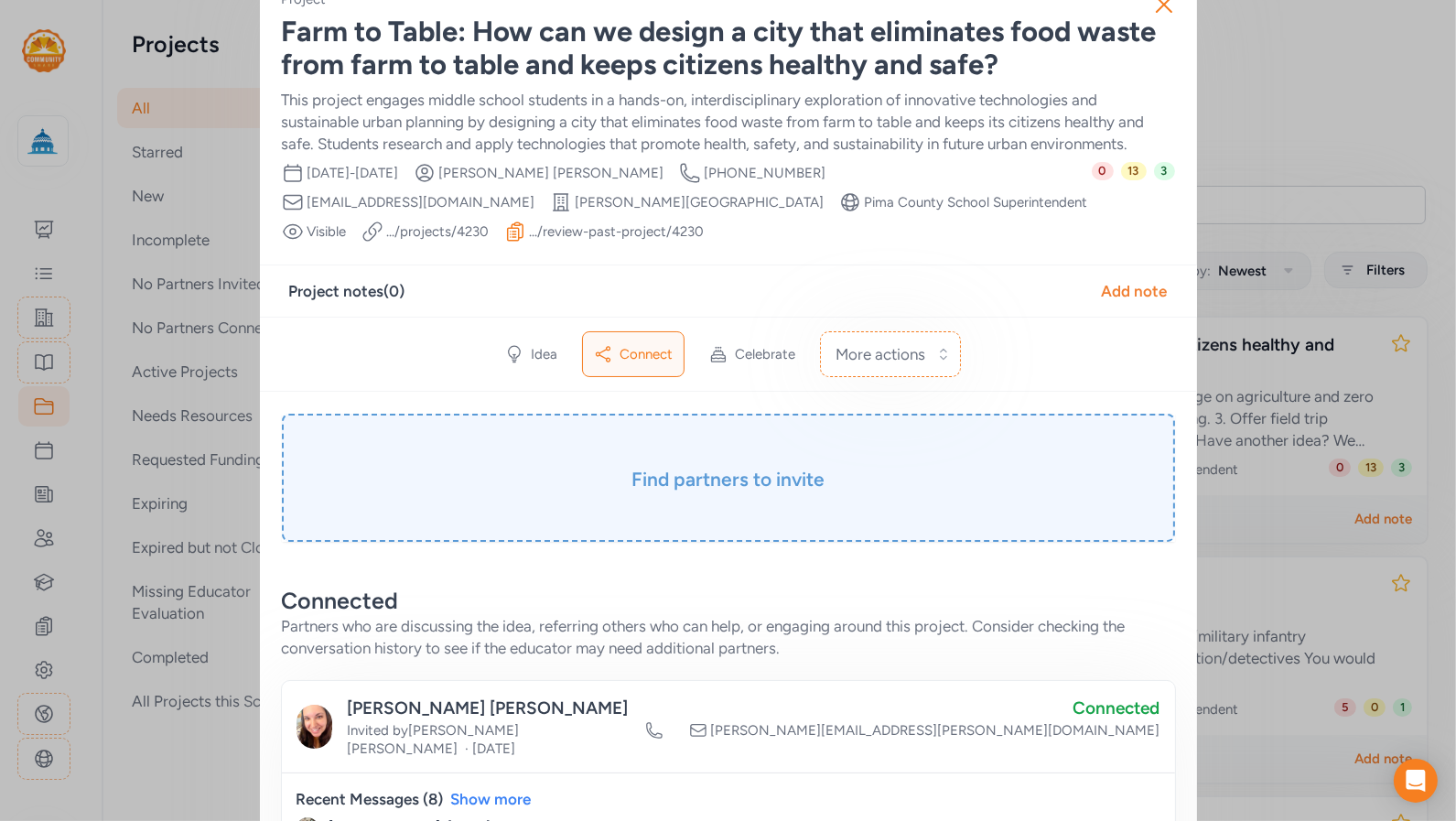 click on "Find partners to invite" at bounding box center [728, 480] 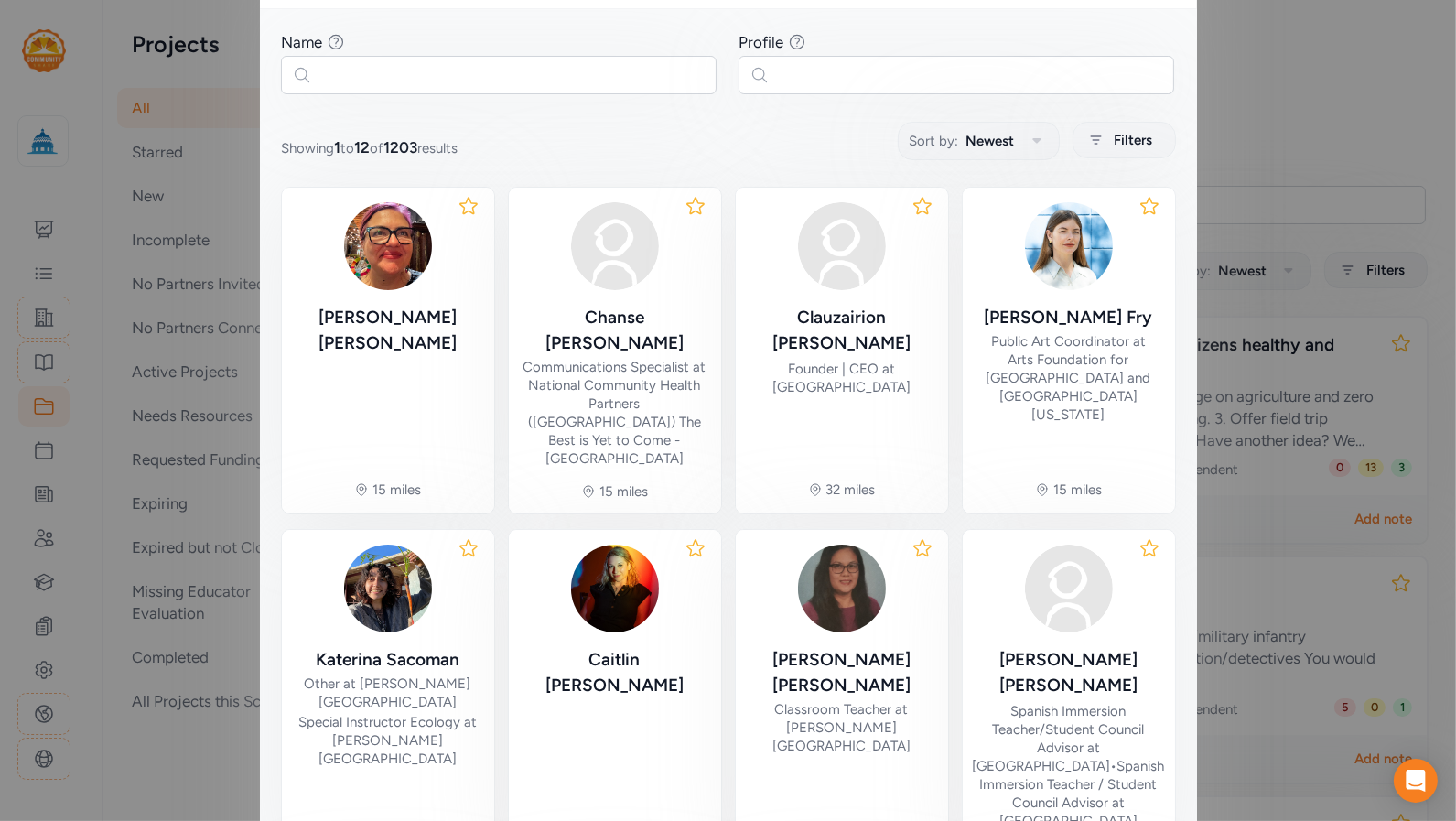 scroll, scrollTop: 399, scrollLeft: 0, axis: vertical 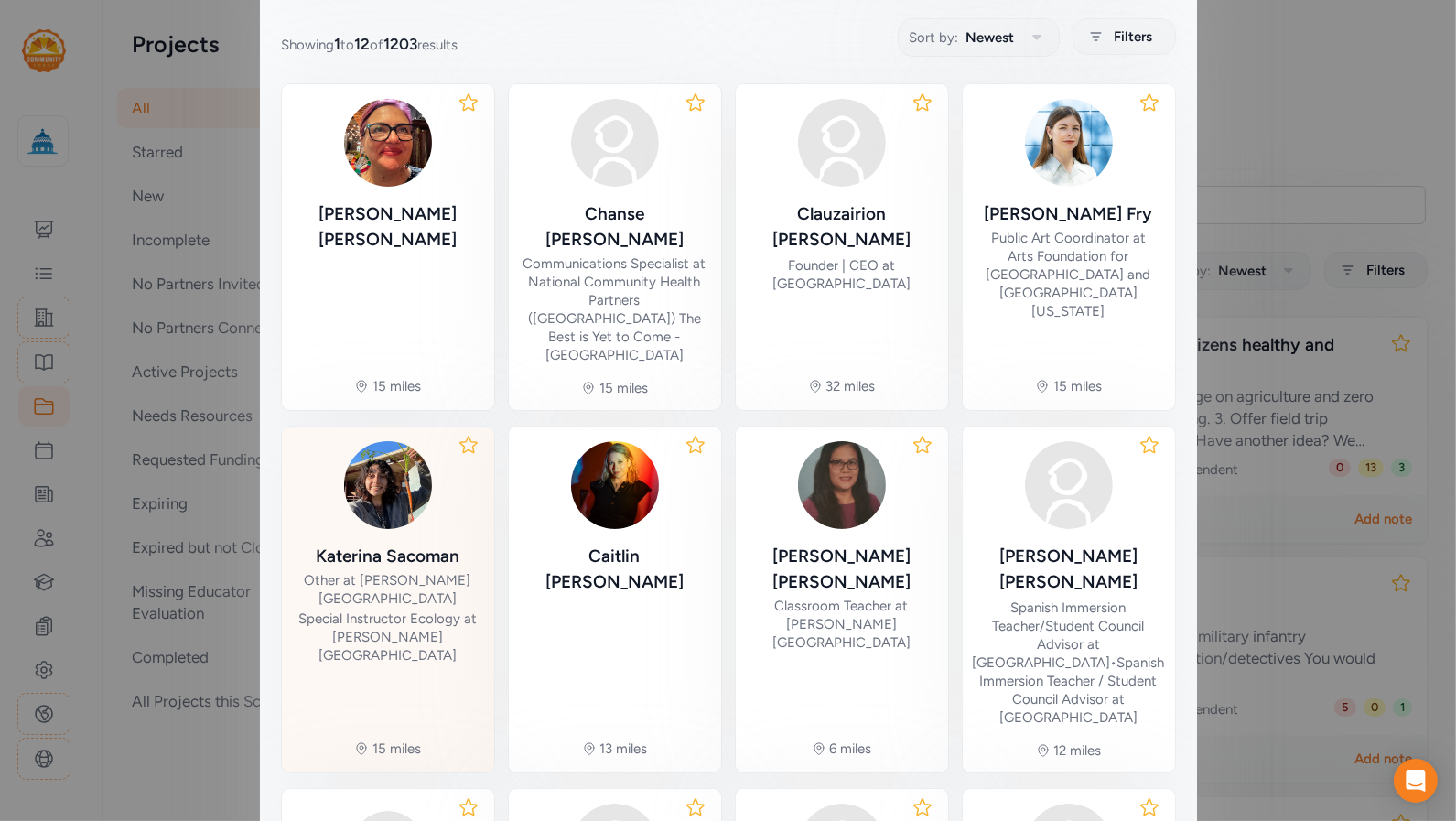 click on "Katerina   Sacoman Other at Manzo Elementary School Special Instructor Ecology at Ricardo Manzo Elementary School" at bounding box center [388, 553] 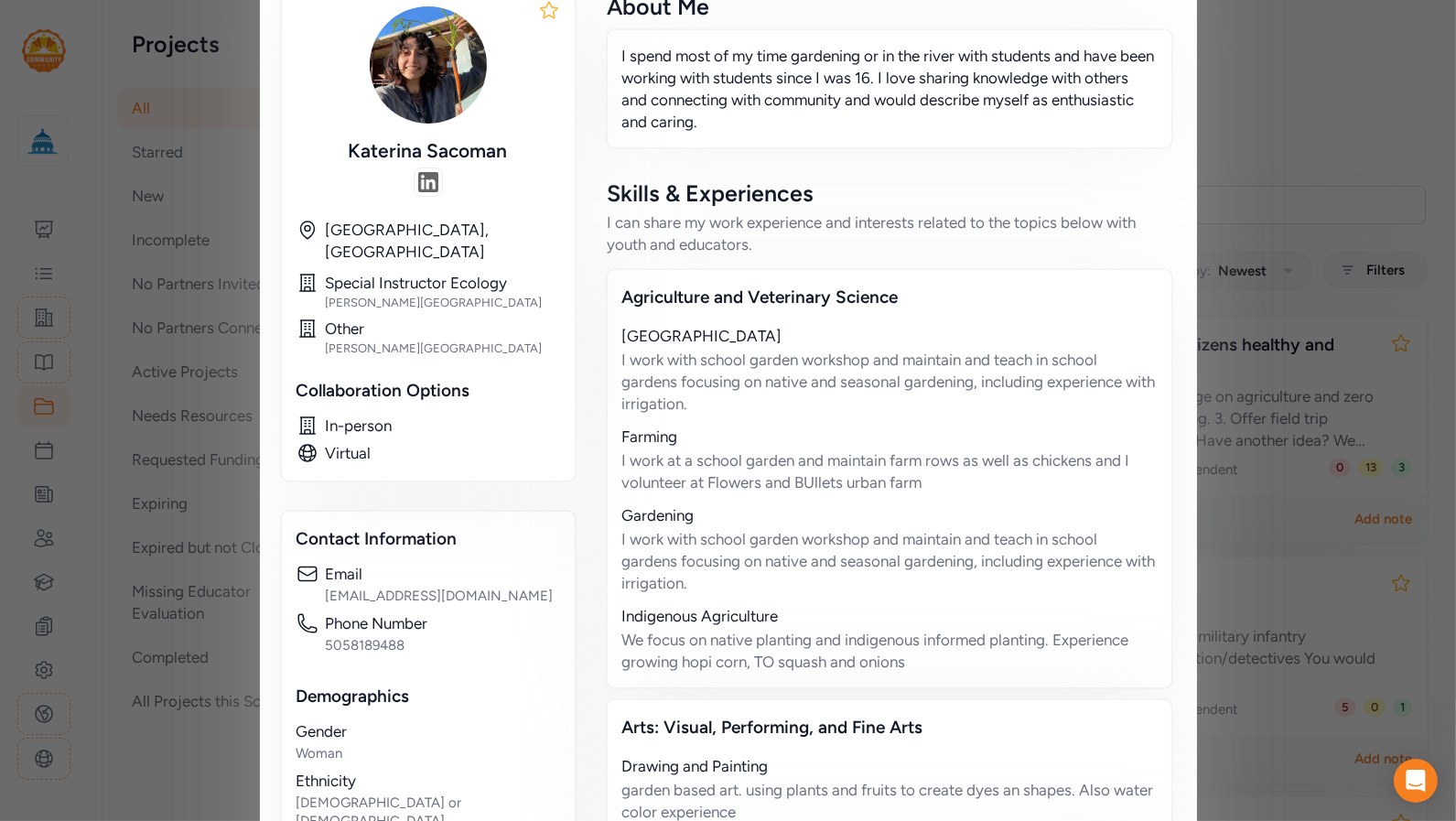 scroll, scrollTop: 0, scrollLeft: 0, axis: both 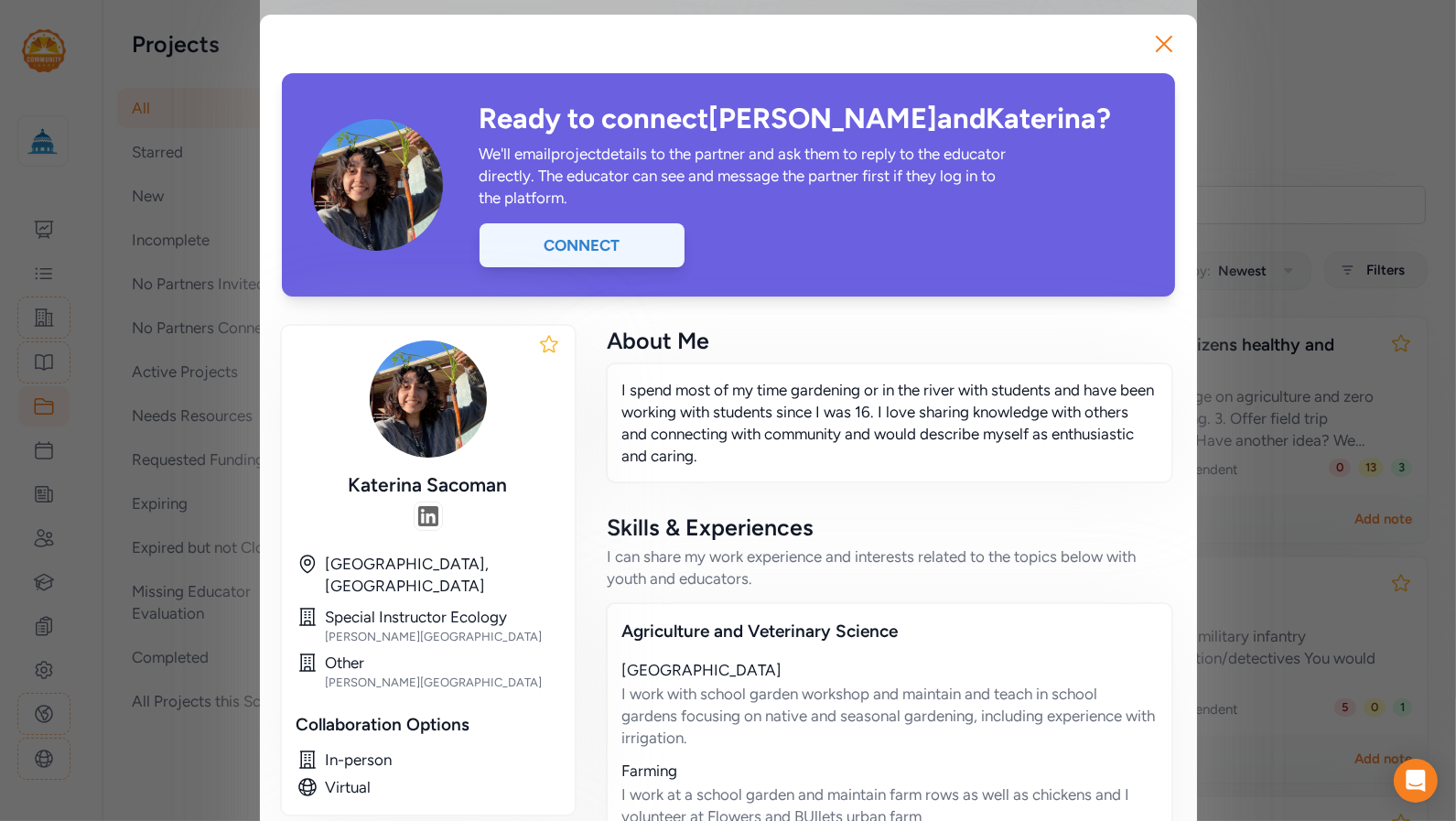 click on "Connect" at bounding box center (582, 245) 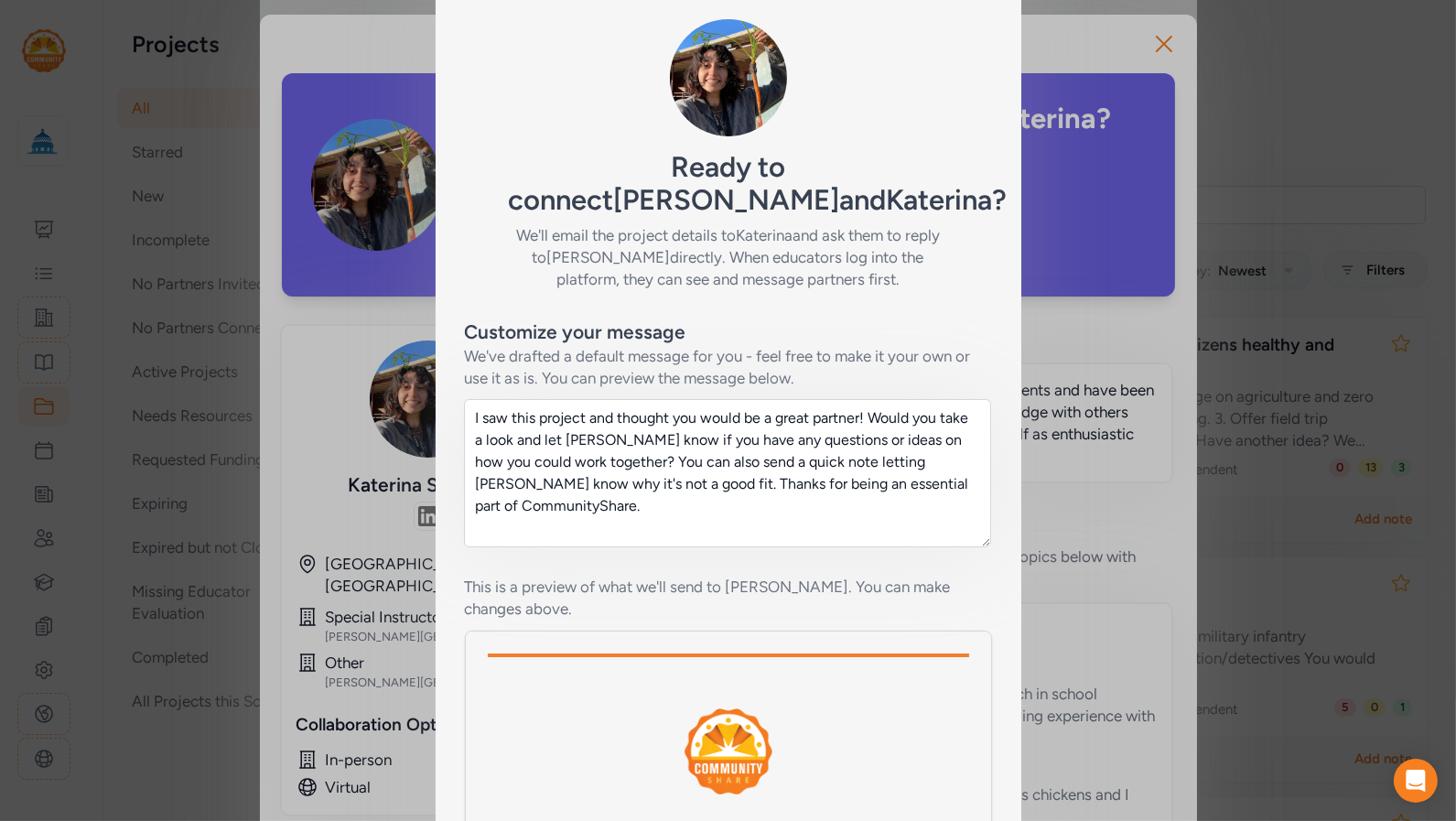 scroll, scrollTop: 323, scrollLeft: 0, axis: vertical 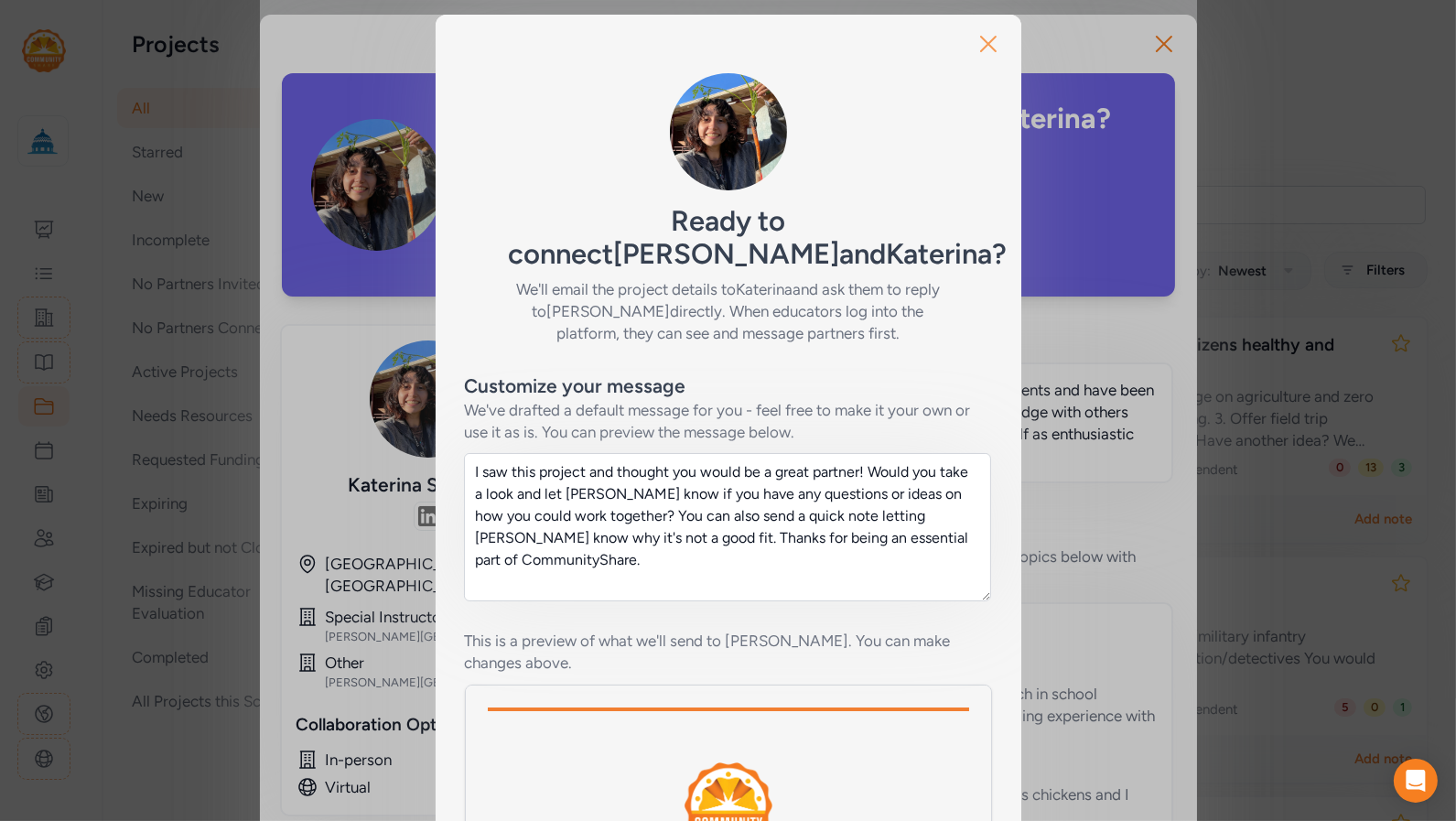 click 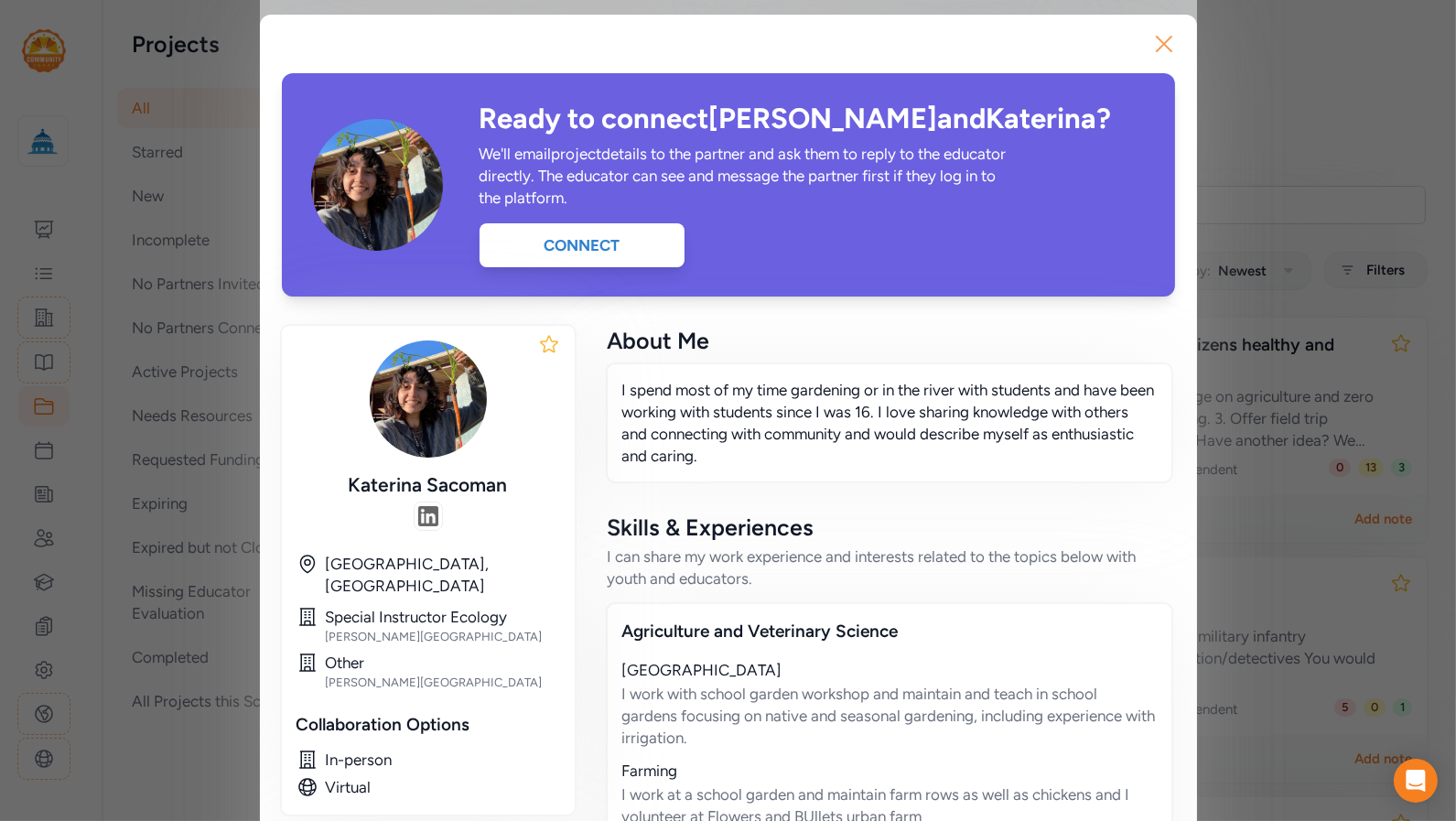click 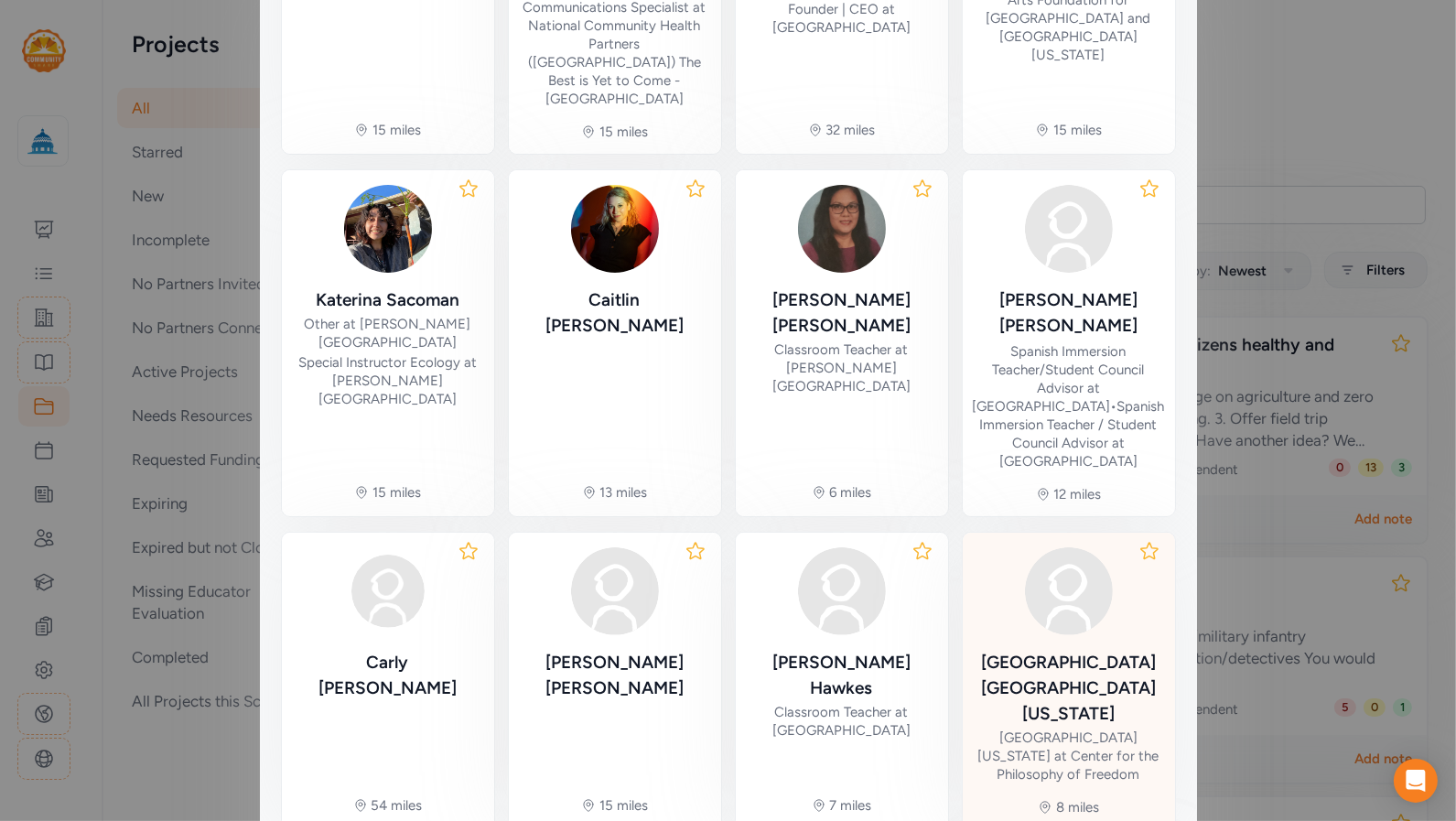 scroll, scrollTop: 699, scrollLeft: 0, axis: vertical 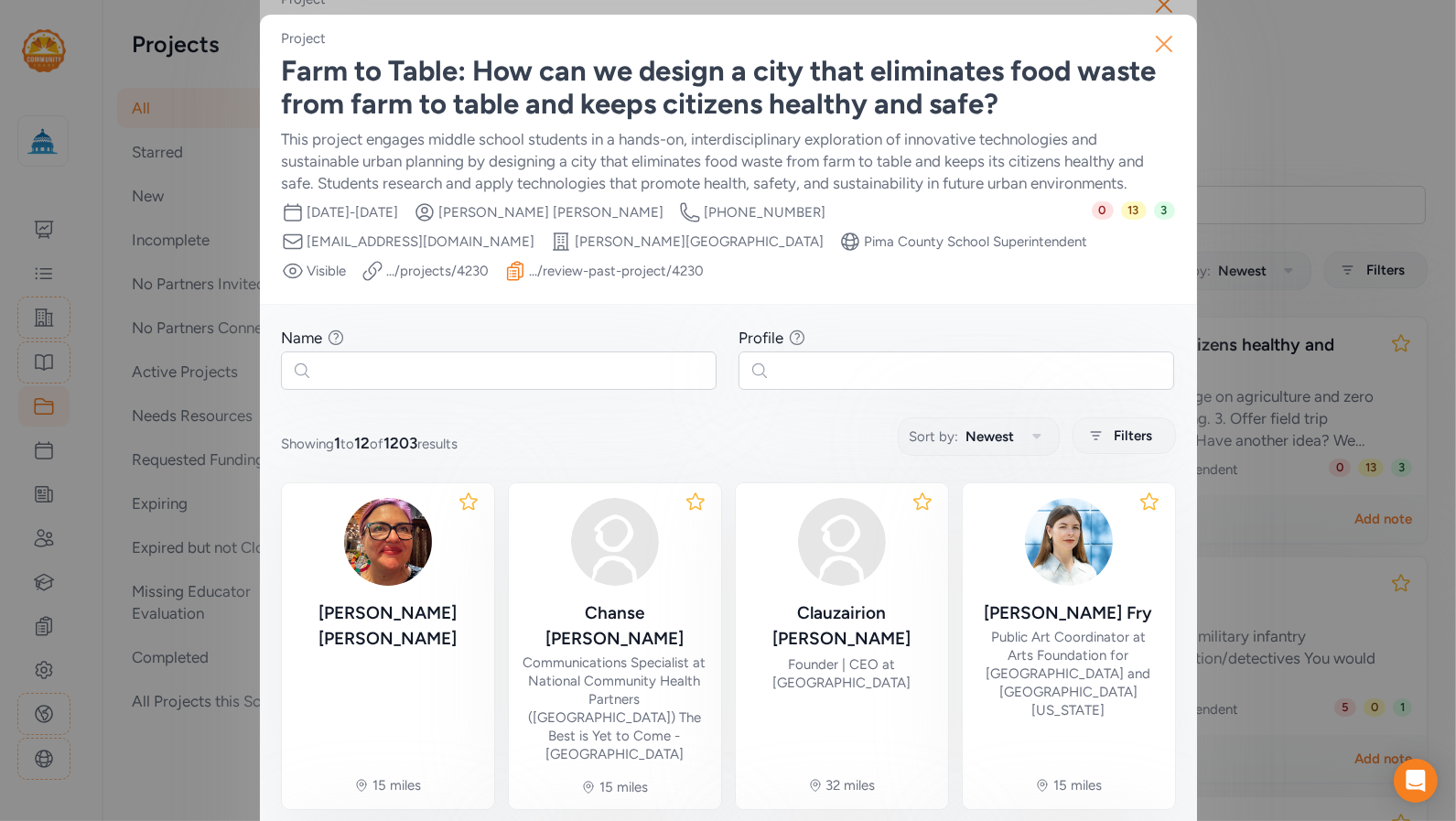 click 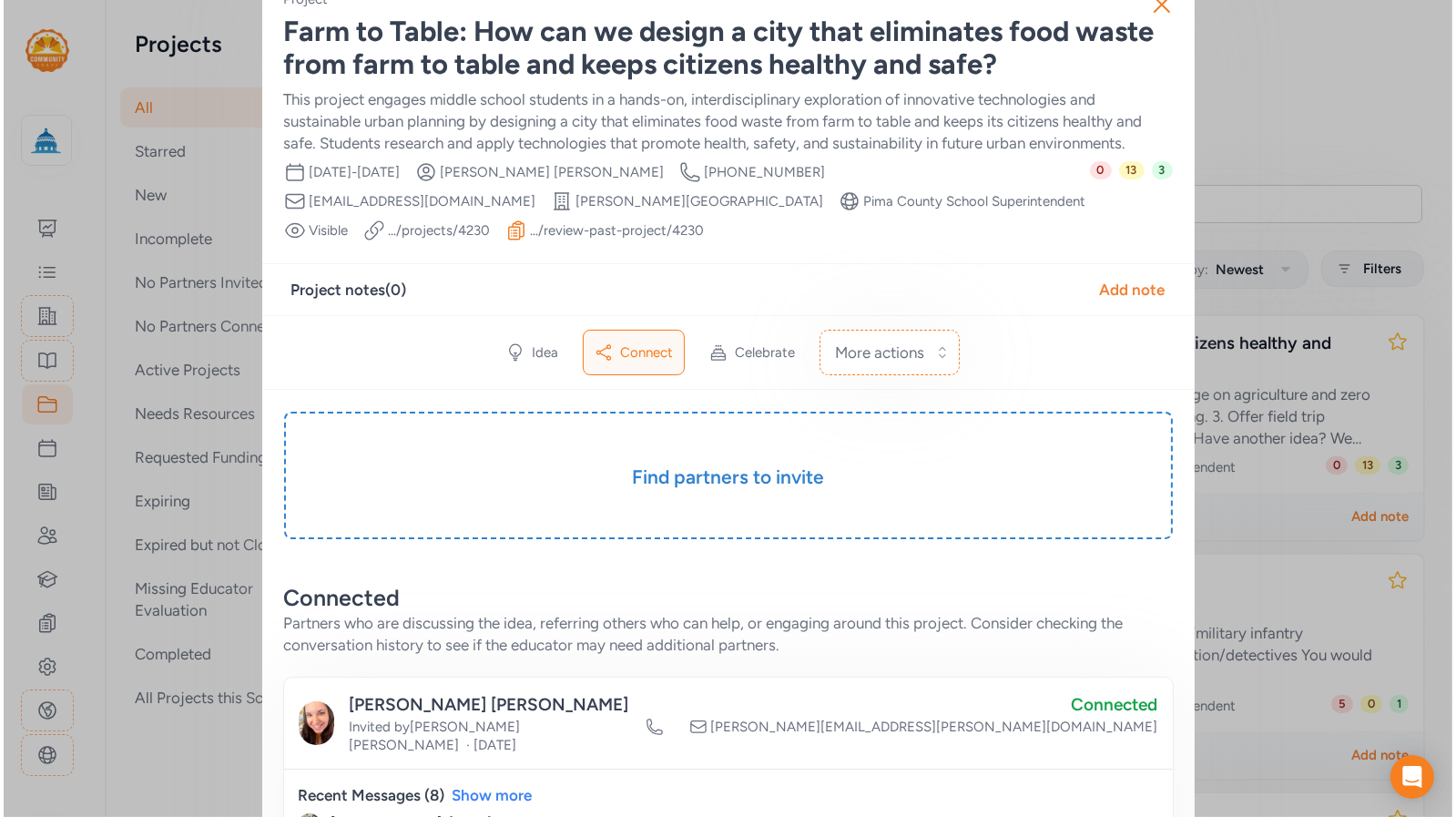 scroll, scrollTop: 0, scrollLeft: 0, axis: both 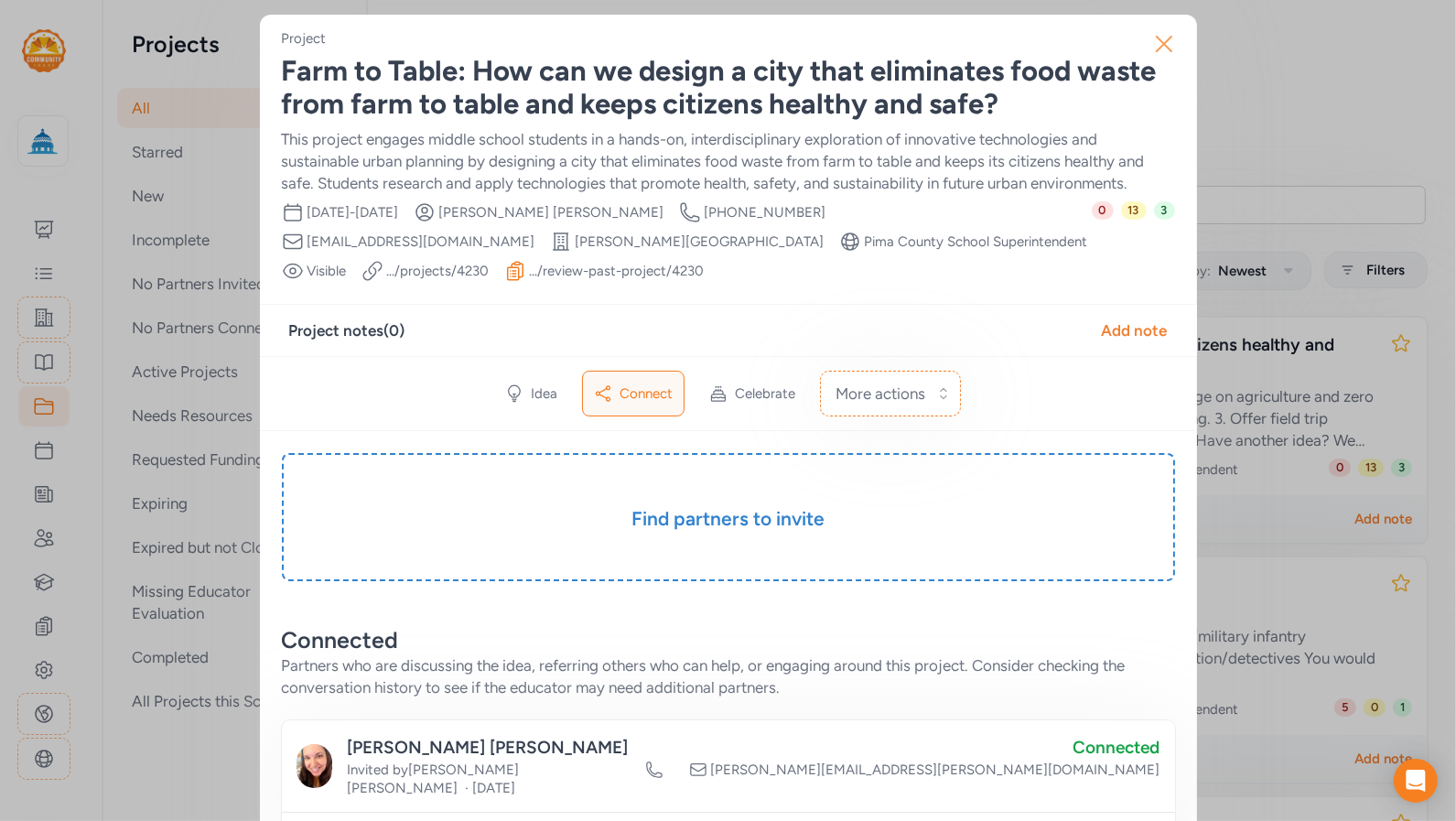 click 